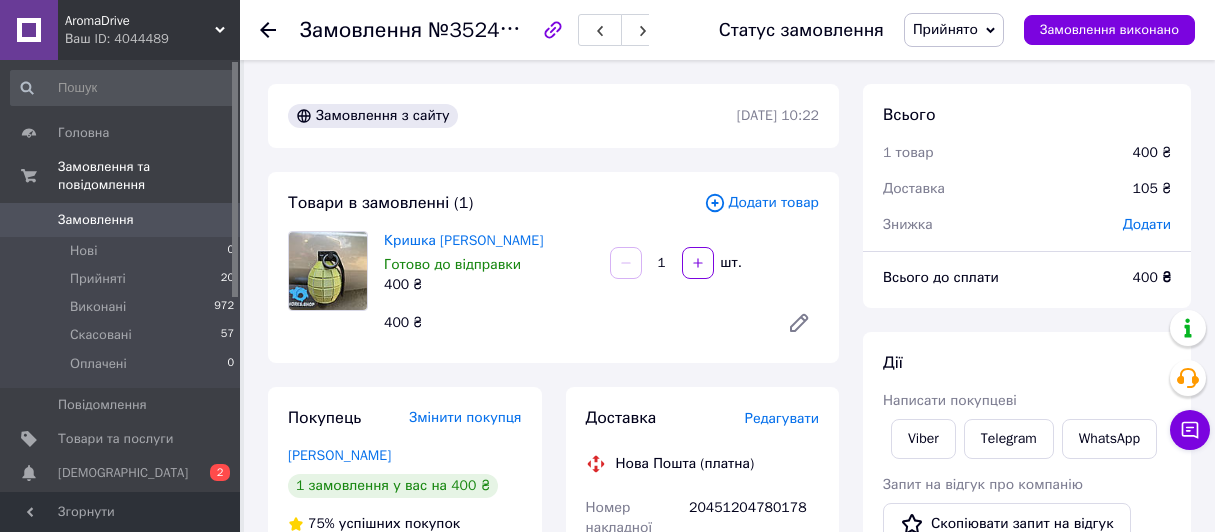 scroll, scrollTop: 200, scrollLeft: 0, axis: vertical 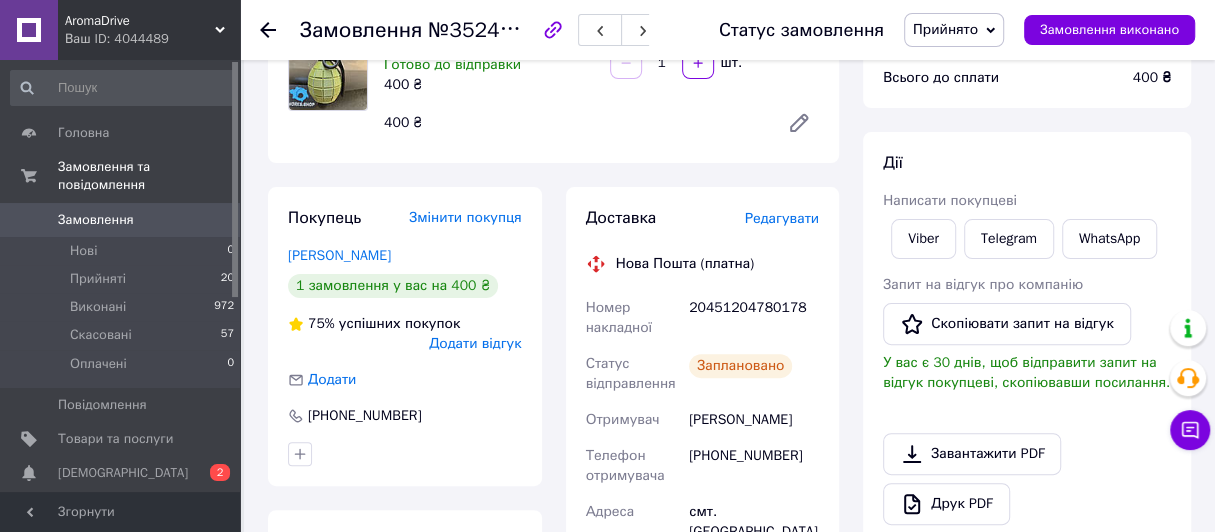 click on "Прийняті 20" at bounding box center (123, 279) 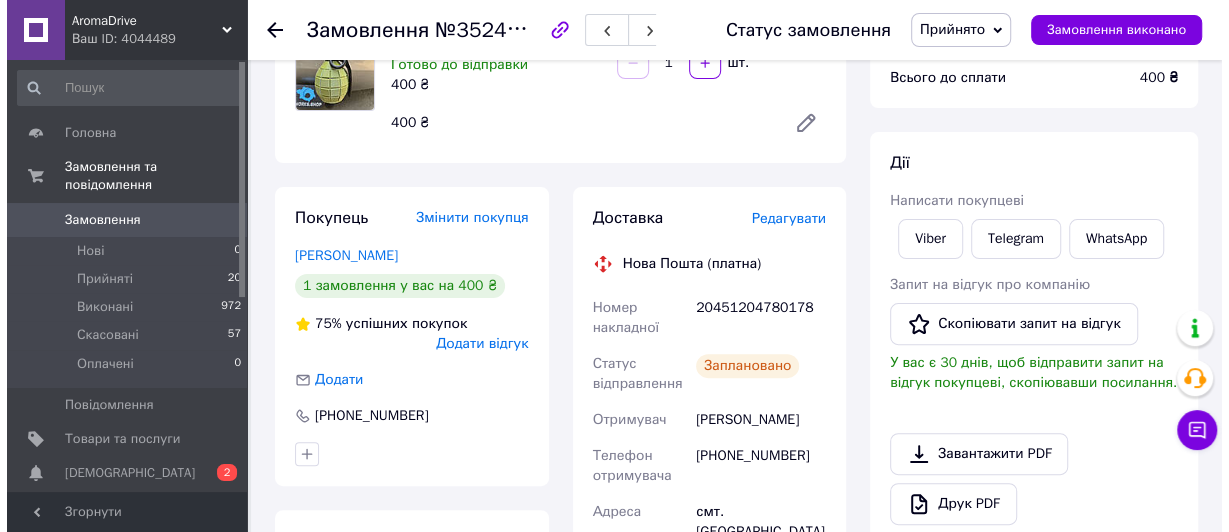 scroll, scrollTop: 0, scrollLeft: 0, axis: both 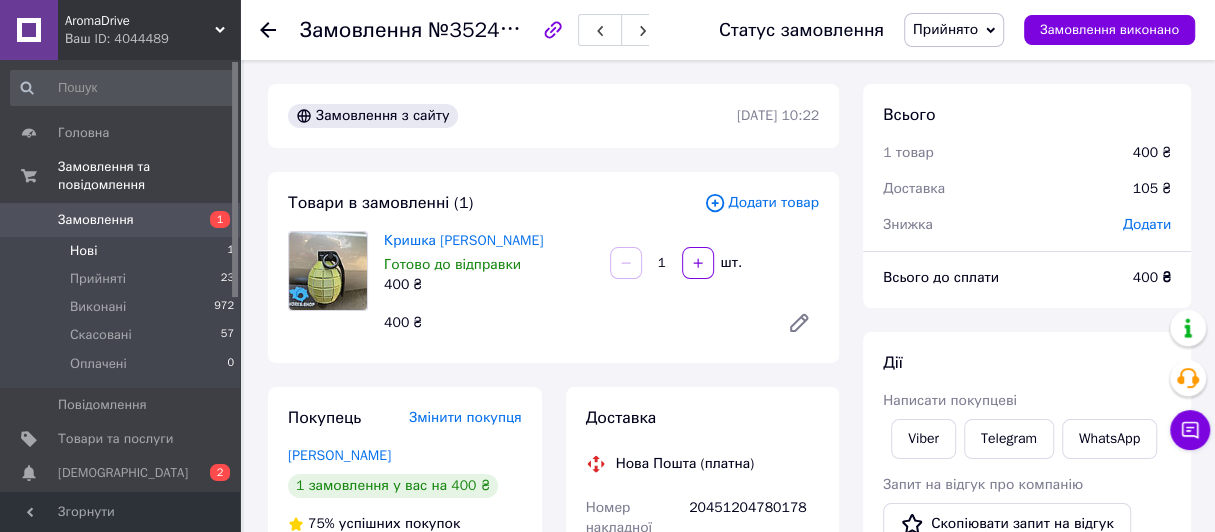 click on "Нові 1" at bounding box center [123, 251] 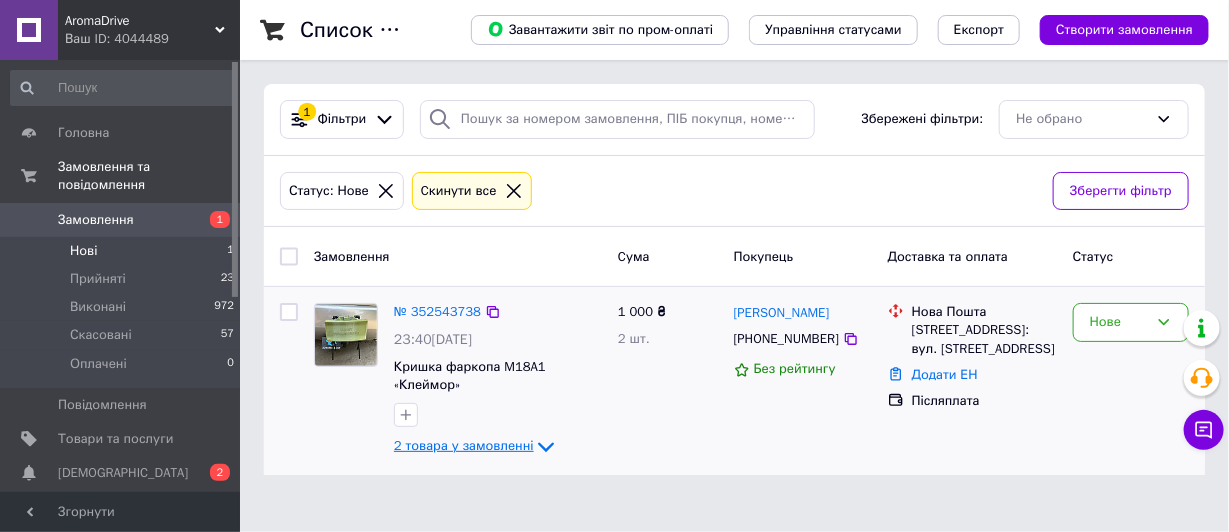 click 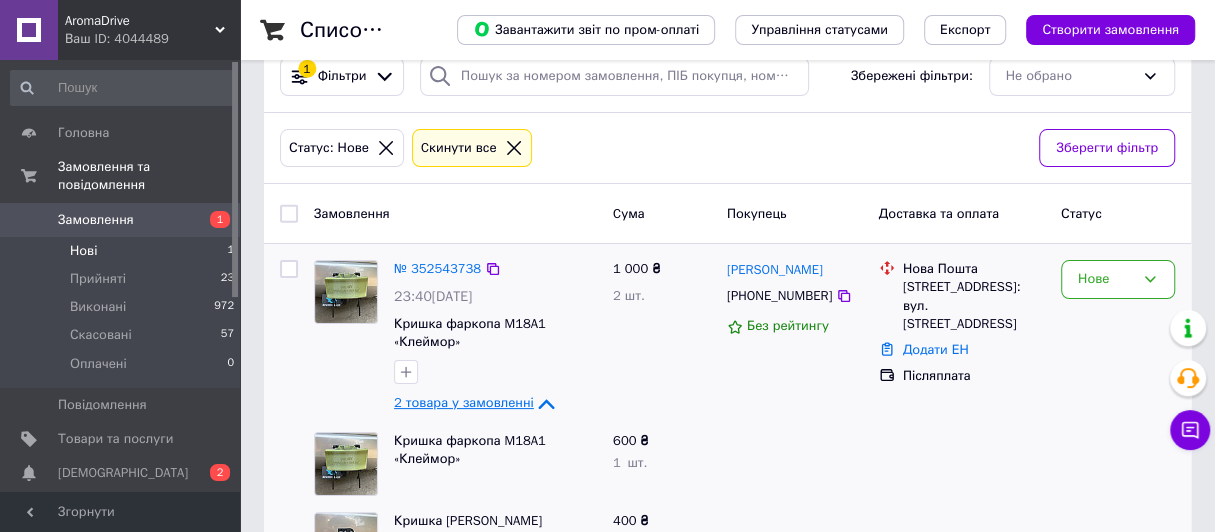 scroll, scrollTop: 125, scrollLeft: 0, axis: vertical 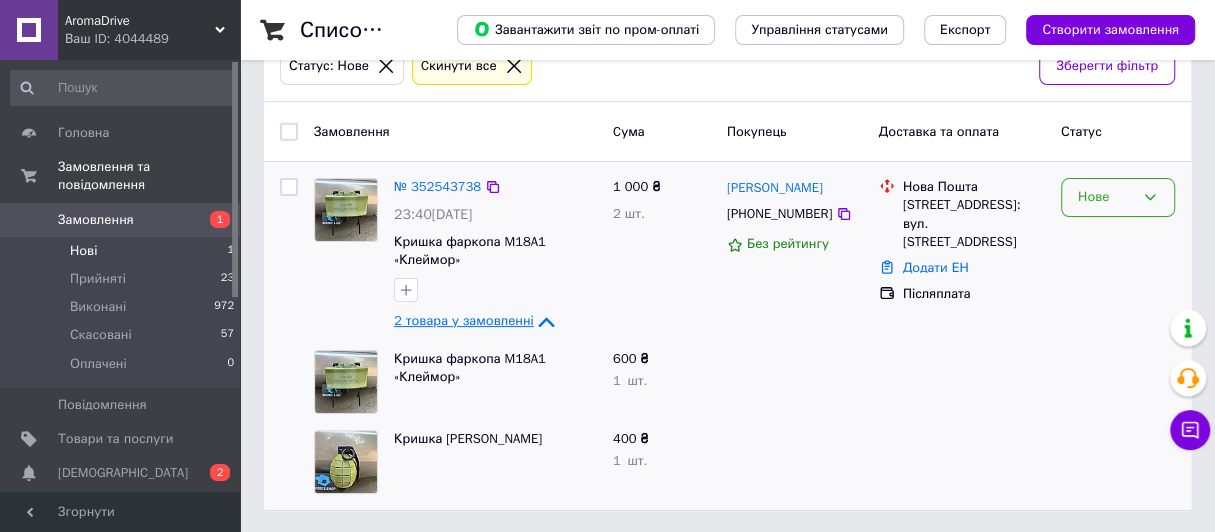 click 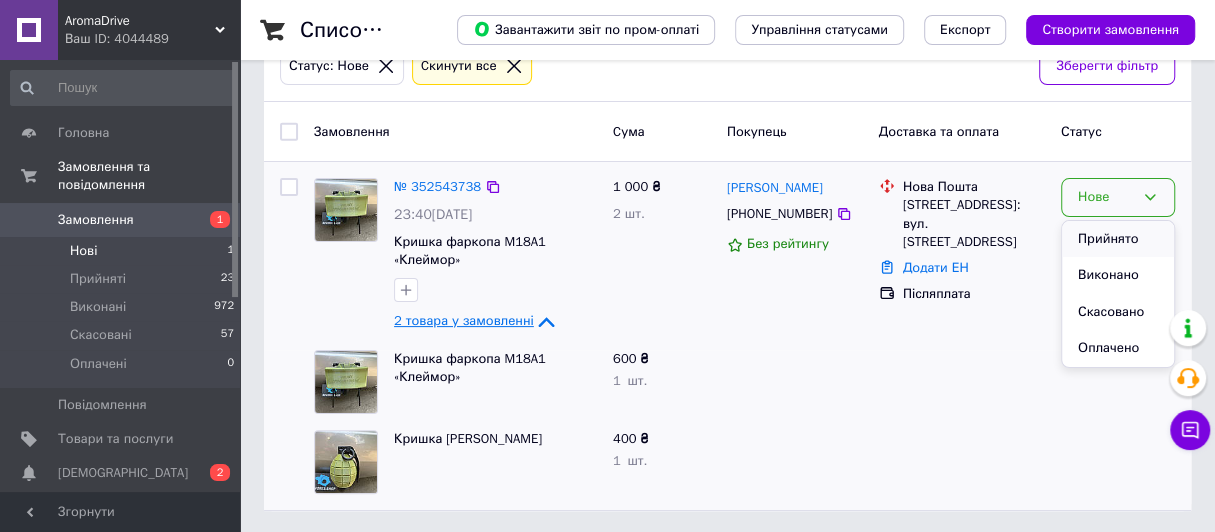 click on "Прийнято" at bounding box center [1118, 239] 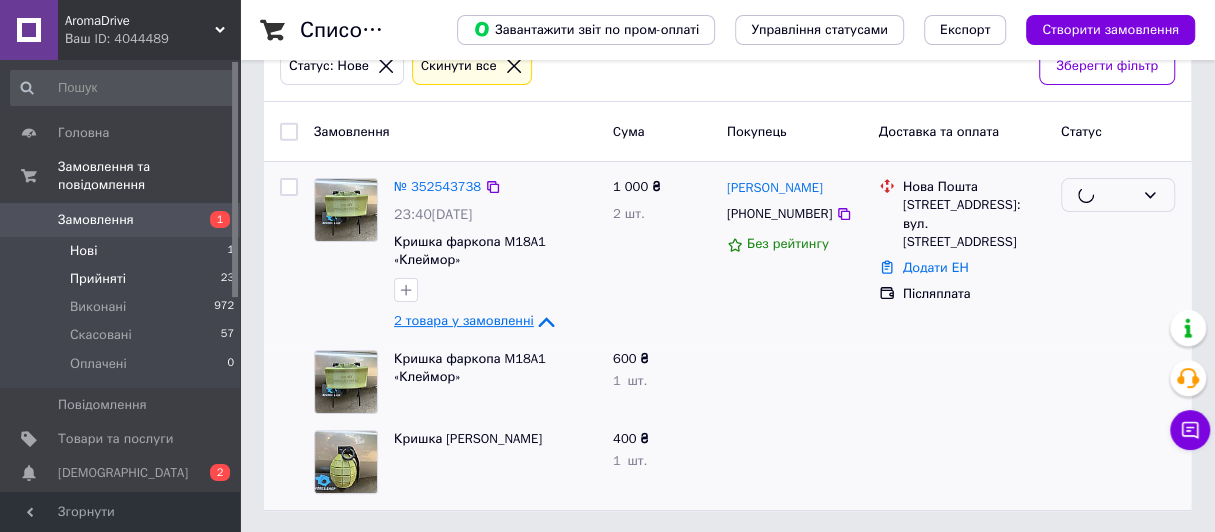 click on "Прийняті 23" at bounding box center [123, 279] 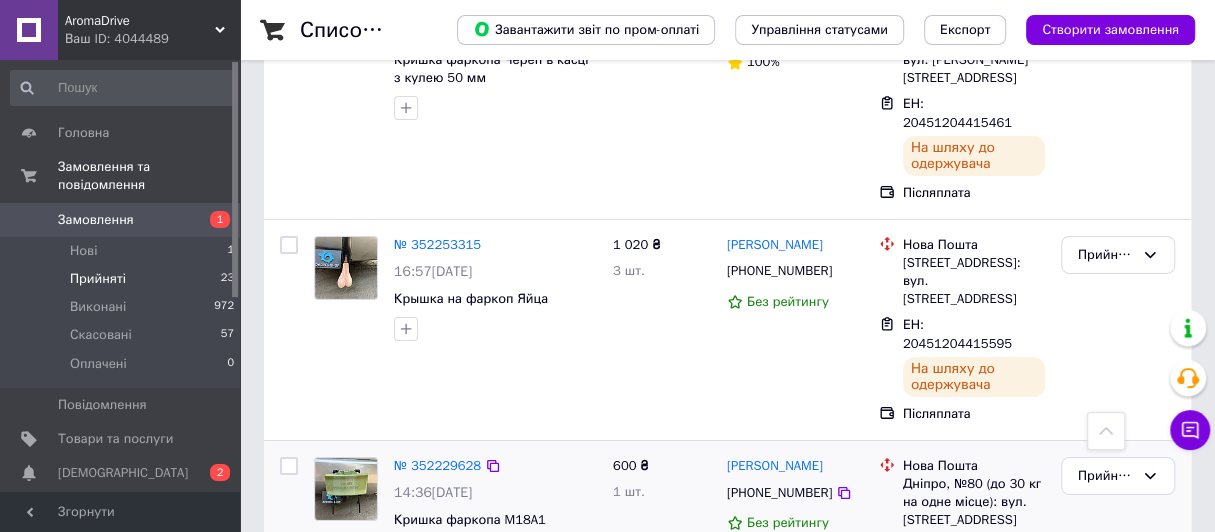 scroll, scrollTop: 3717, scrollLeft: 0, axis: vertical 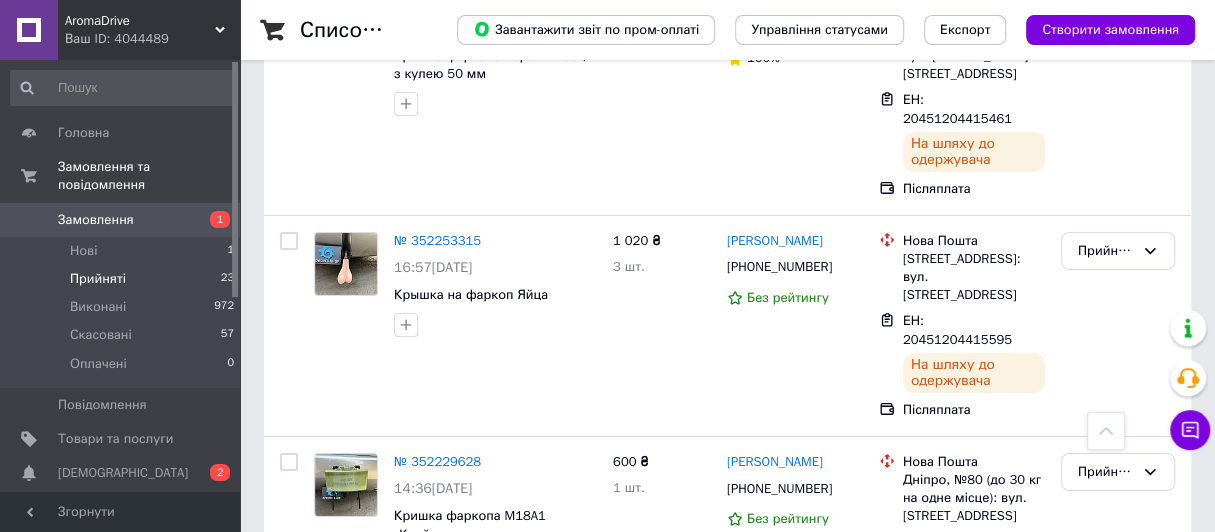 click on "2" at bounding box center [327, 941] 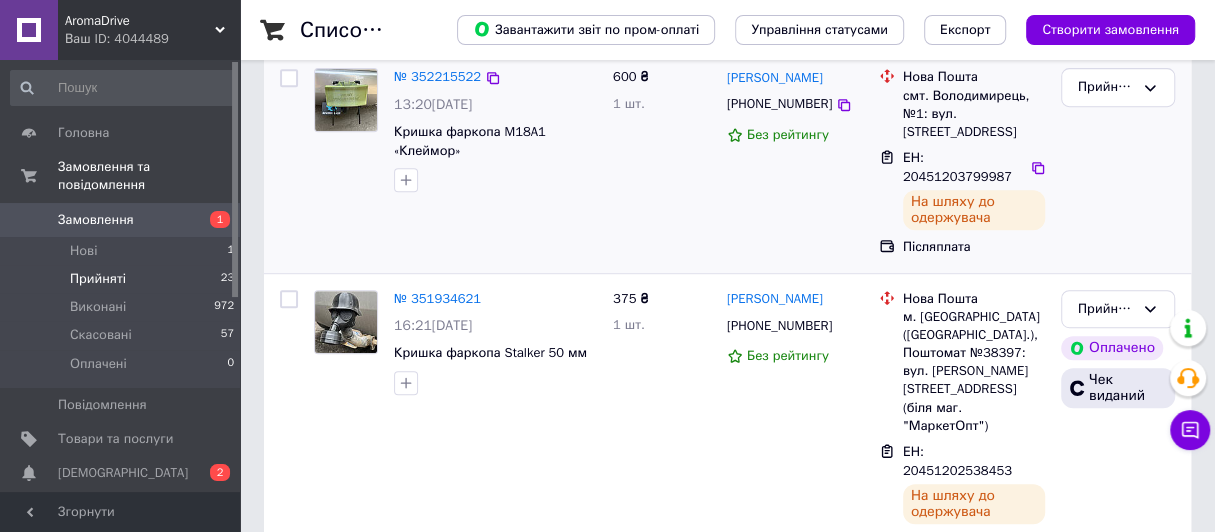 scroll, scrollTop: 481, scrollLeft: 0, axis: vertical 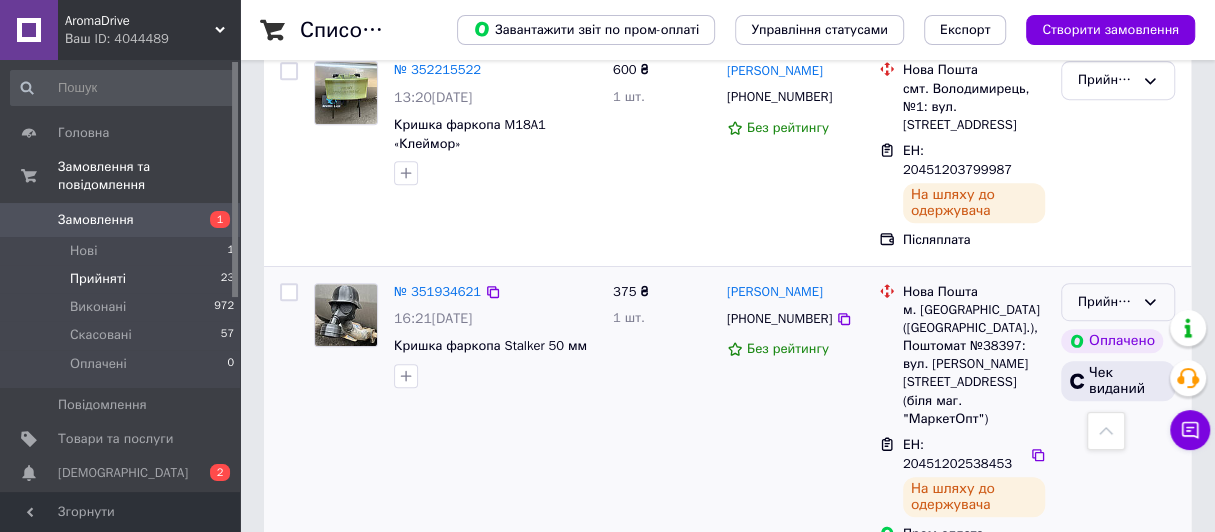 click on "Прийнято" at bounding box center (1106, 302) 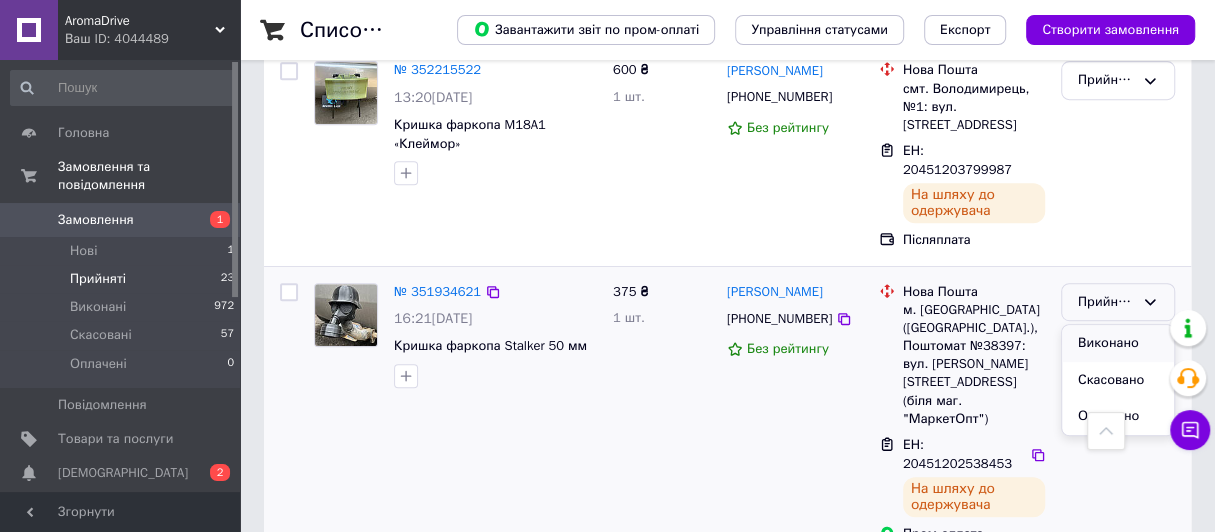 click on "Виконано" at bounding box center (1118, 343) 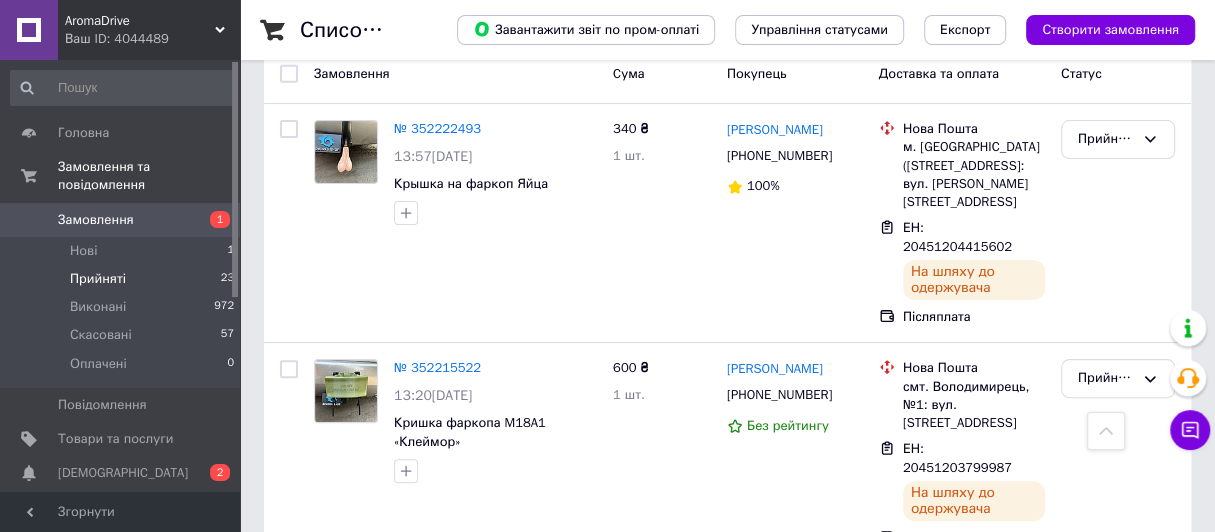 scroll, scrollTop: 181, scrollLeft: 0, axis: vertical 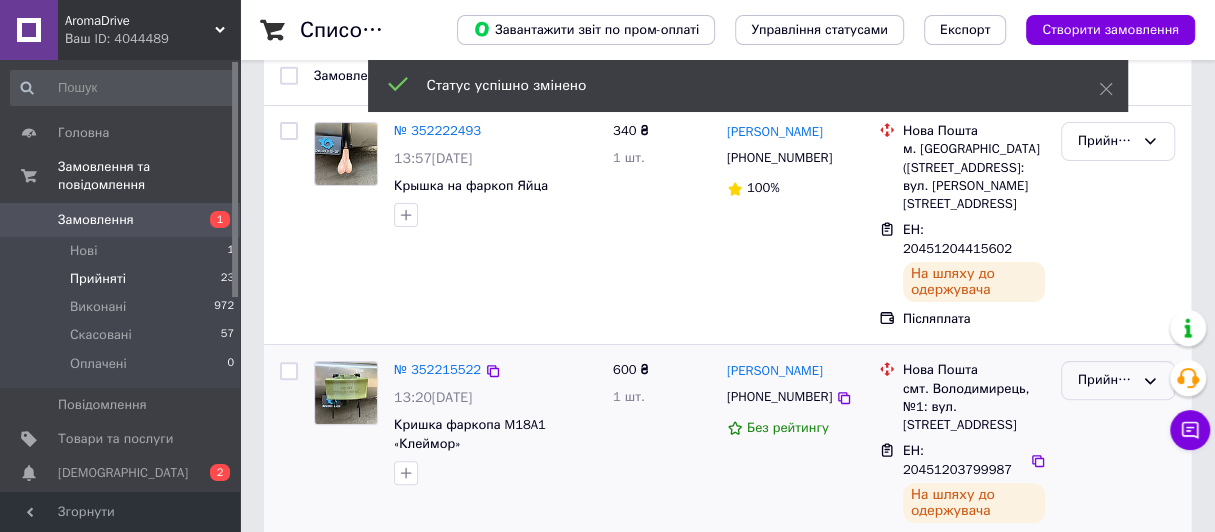 click on "Прийнято" at bounding box center [1106, 380] 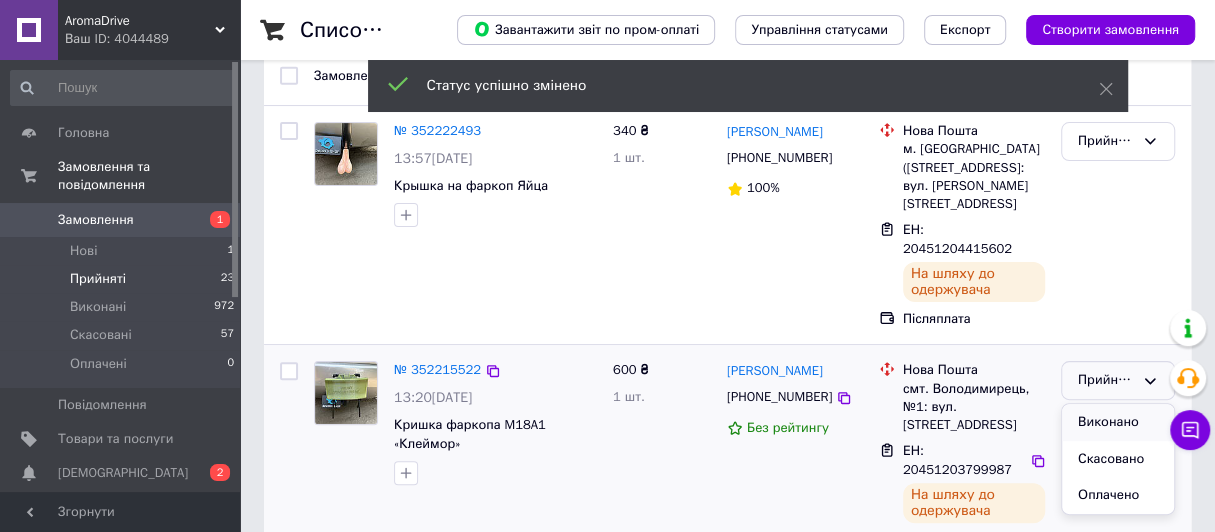 click on "Виконано" at bounding box center [1118, 422] 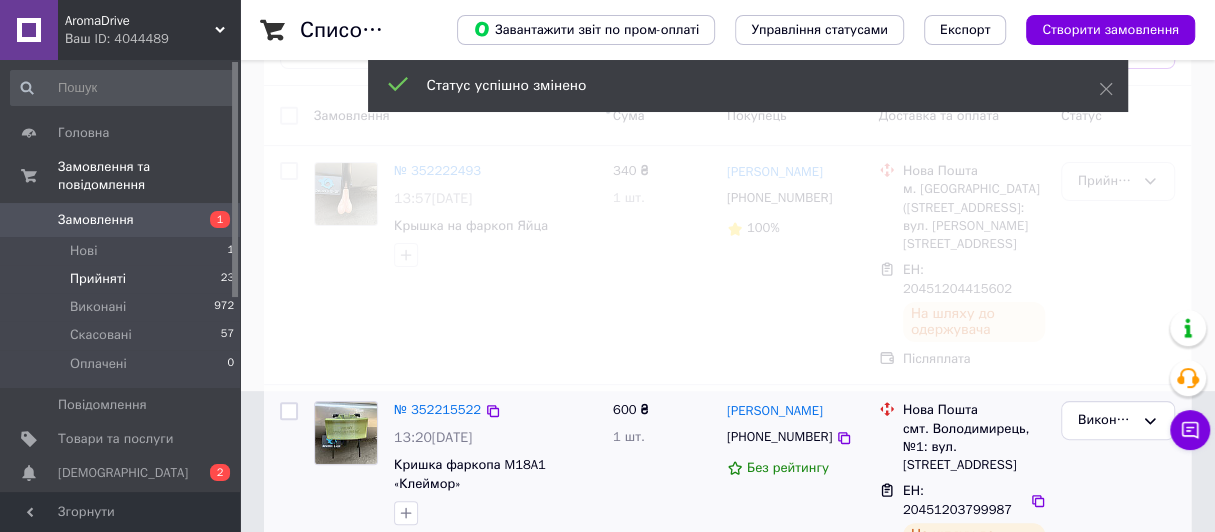 scroll, scrollTop: 81, scrollLeft: 0, axis: vertical 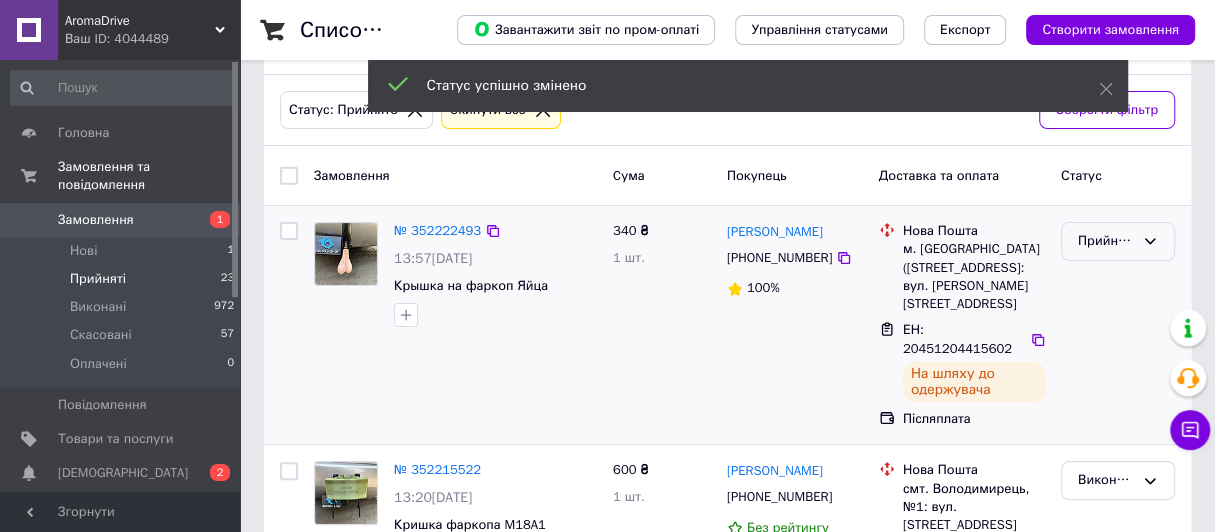 click on "Прийнято" at bounding box center [1118, 241] 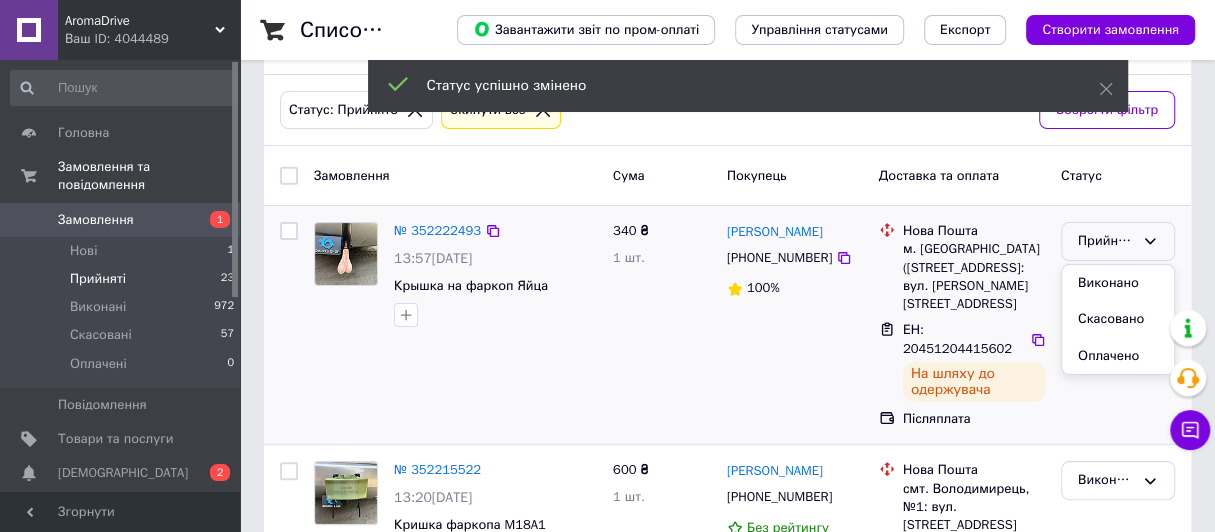 click on "Виконано" at bounding box center (1118, 283) 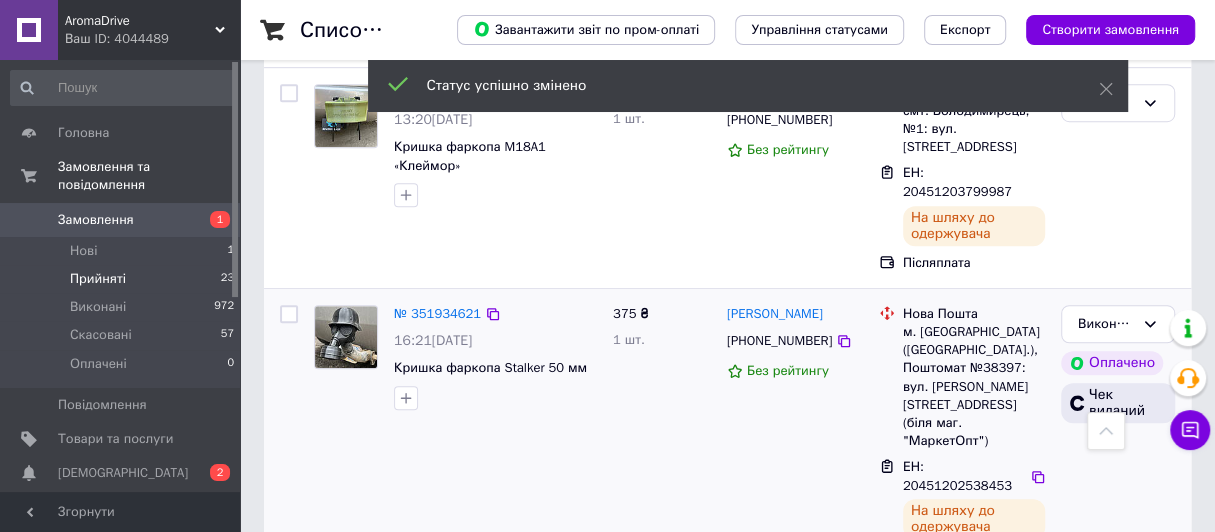 scroll, scrollTop: 702, scrollLeft: 0, axis: vertical 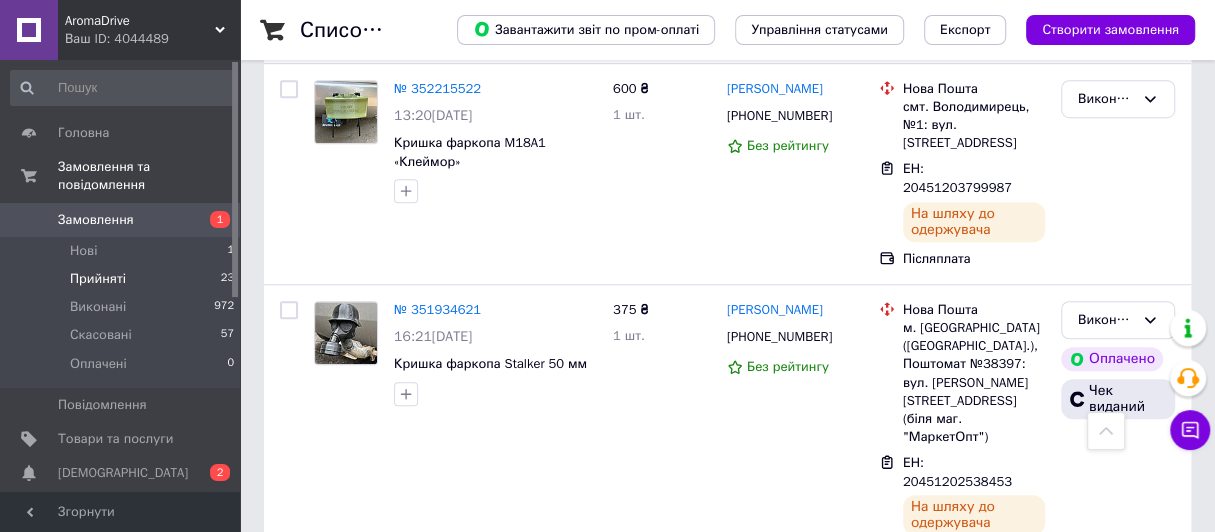click on "1" at bounding box center [404, 623] 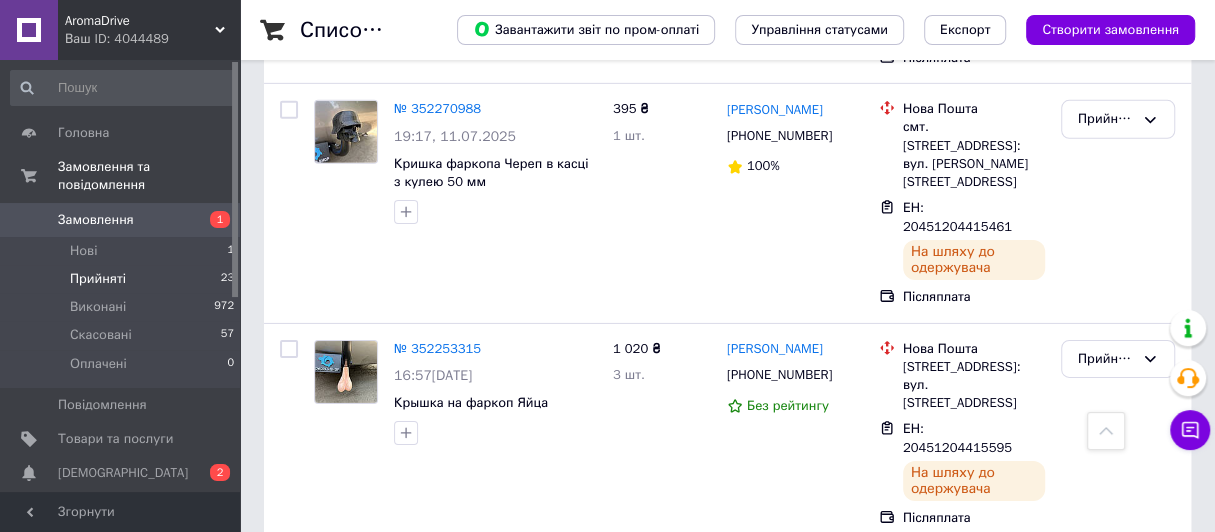 scroll, scrollTop: 3717, scrollLeft: 0, axis: vertical 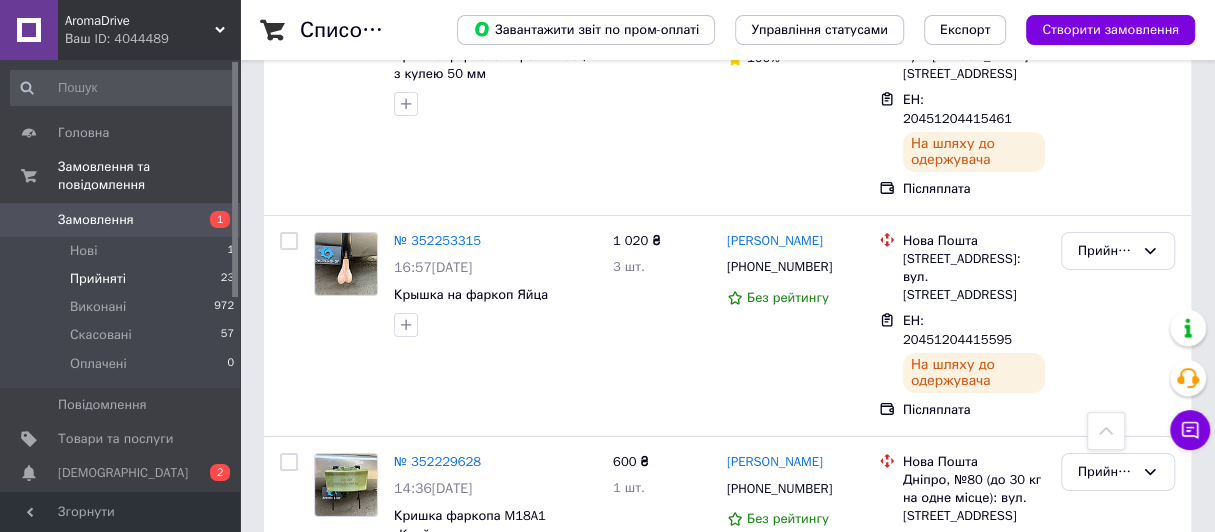 click on "Прийнято" at bounding box center (1106, 693) 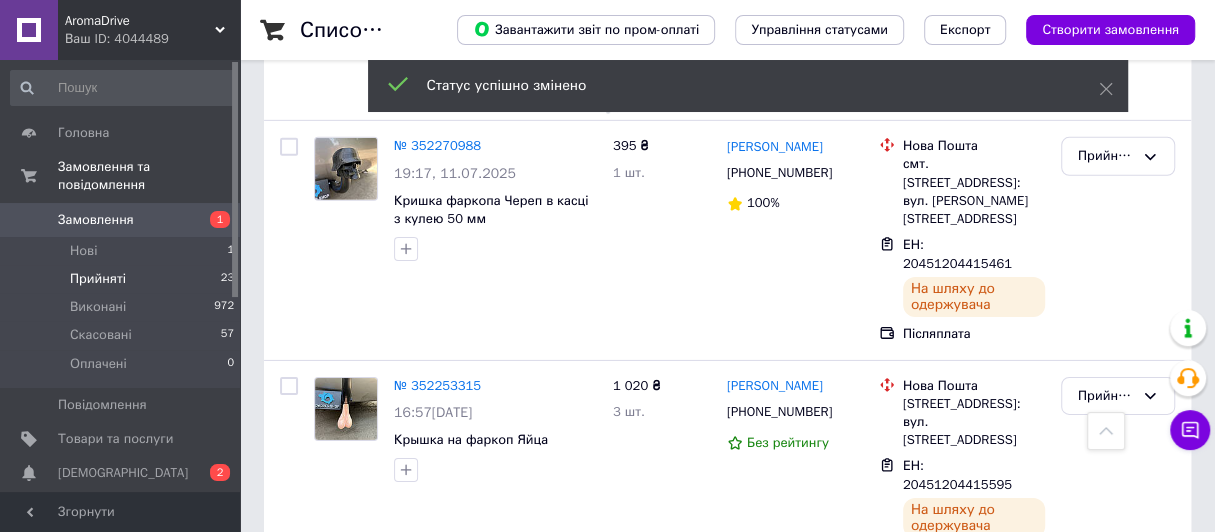scroll, scrollTop: 3844, scrollLeft: 0, axis: vertical 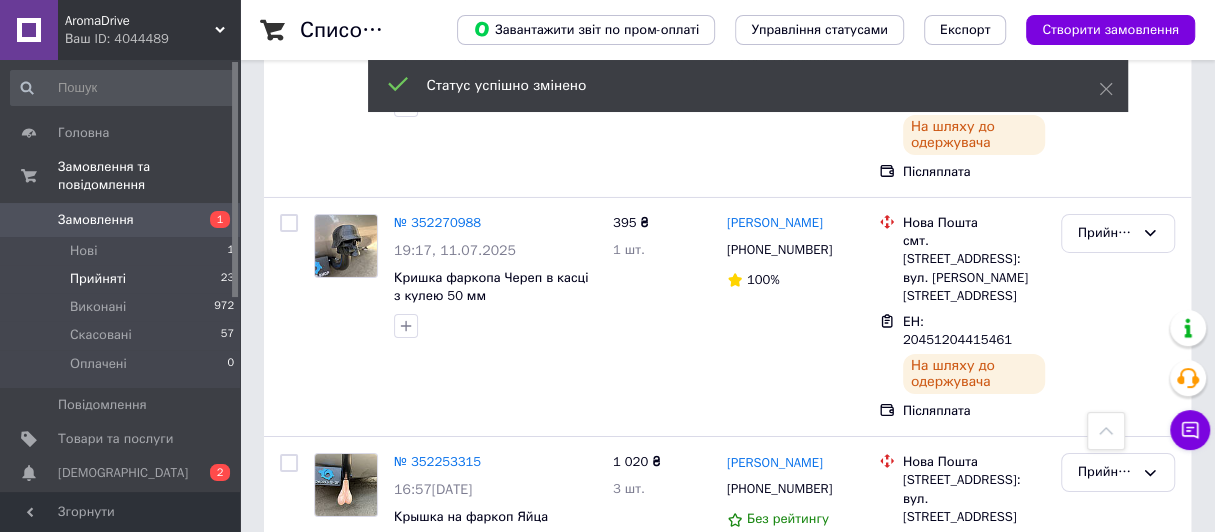 click on "Прийнято" at bounding box center (1106, 693) 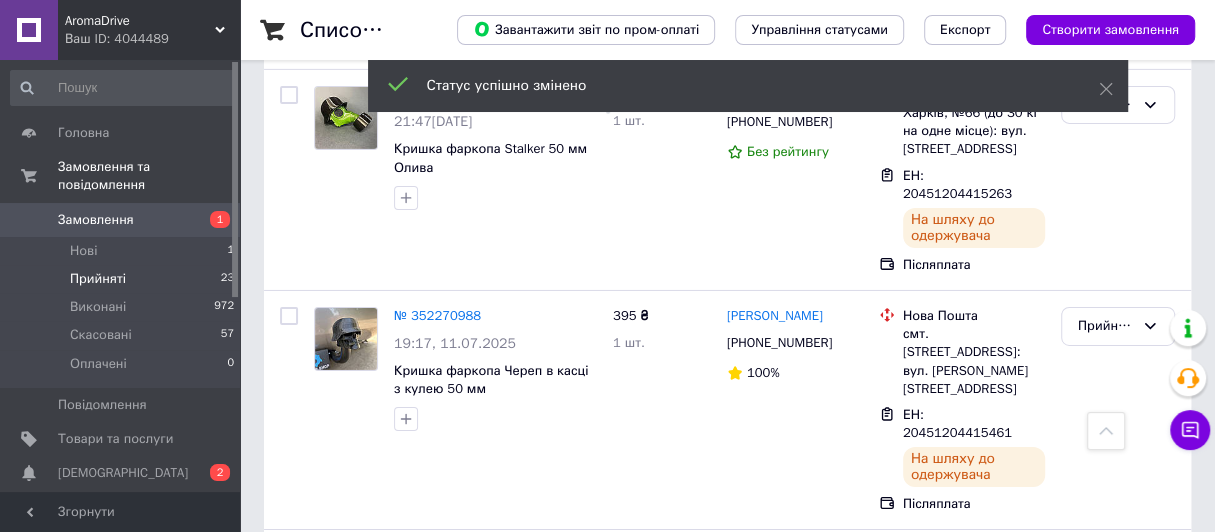 scroll, scrollTop: 3744, scrollLeft: 0, axis: vertical 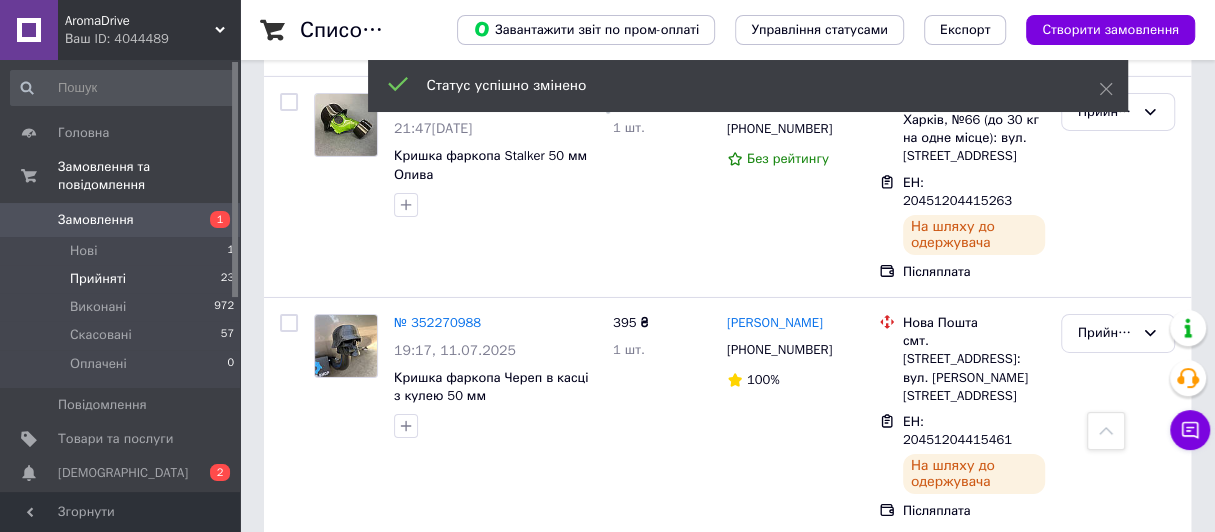 click on "Прийнято" at bounding box center (1118, 572) 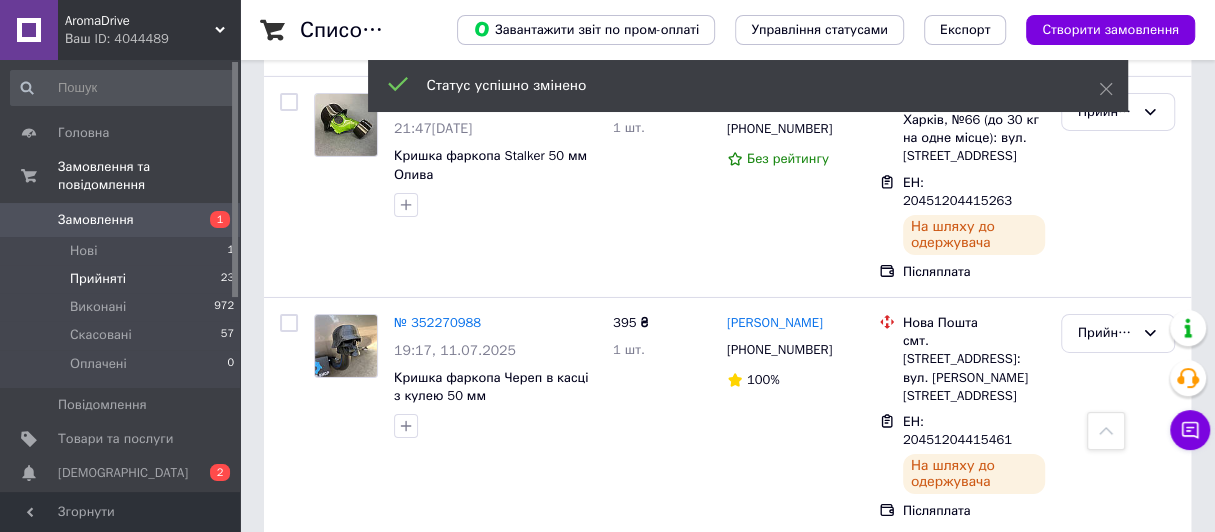 drag, startPoint x: 1100, startPoint y: 241, endPoint x: 1070, endPoint y: 259, distance: 34.98571 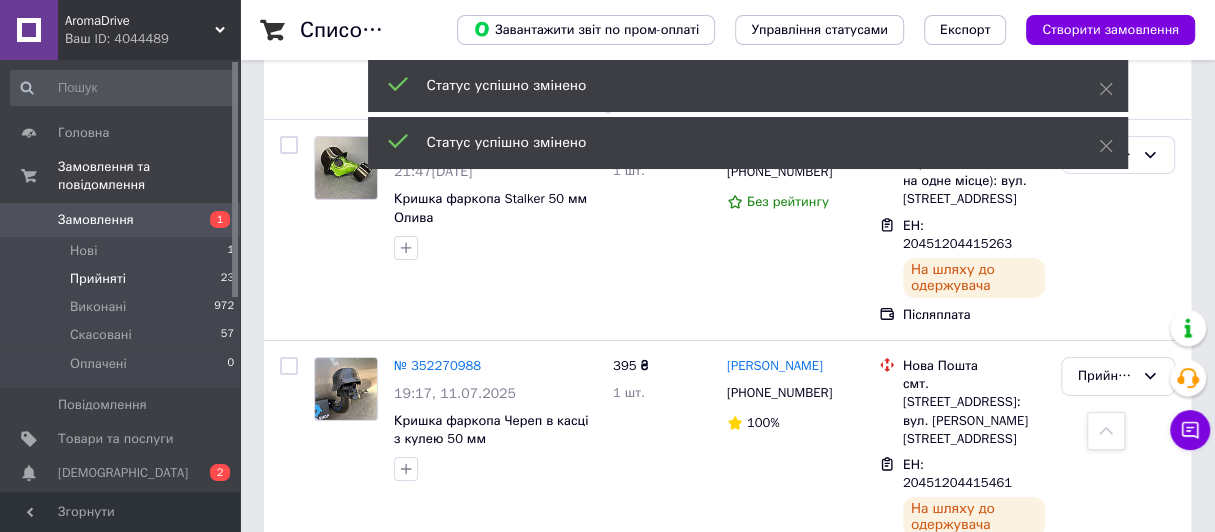 scroll, scrollTop: 3544, scrollLeft: 0, axis: vertical 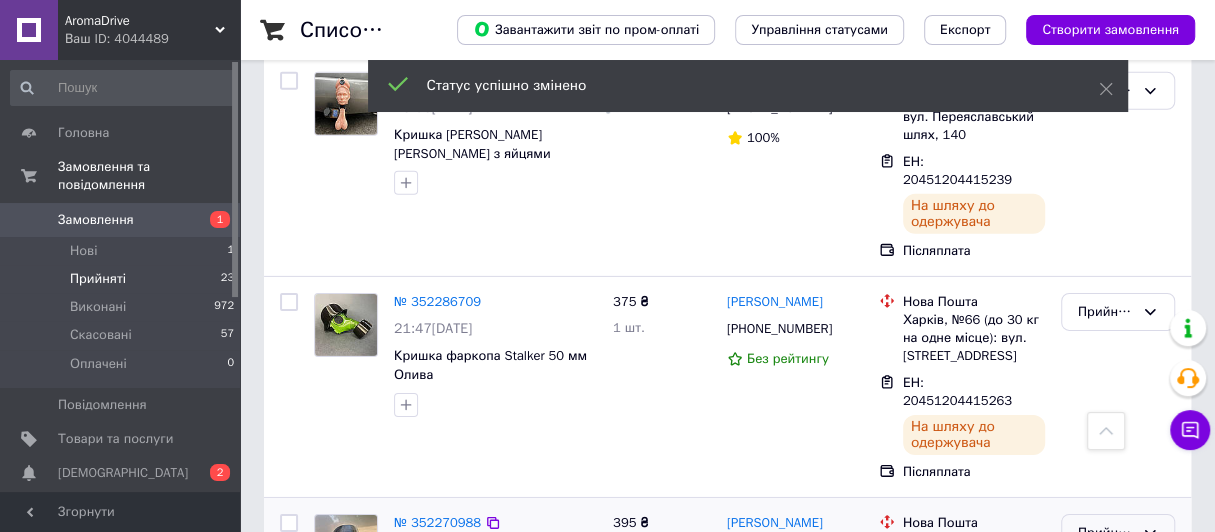 click on "Прийнято" at bounding box center [1106, 533] 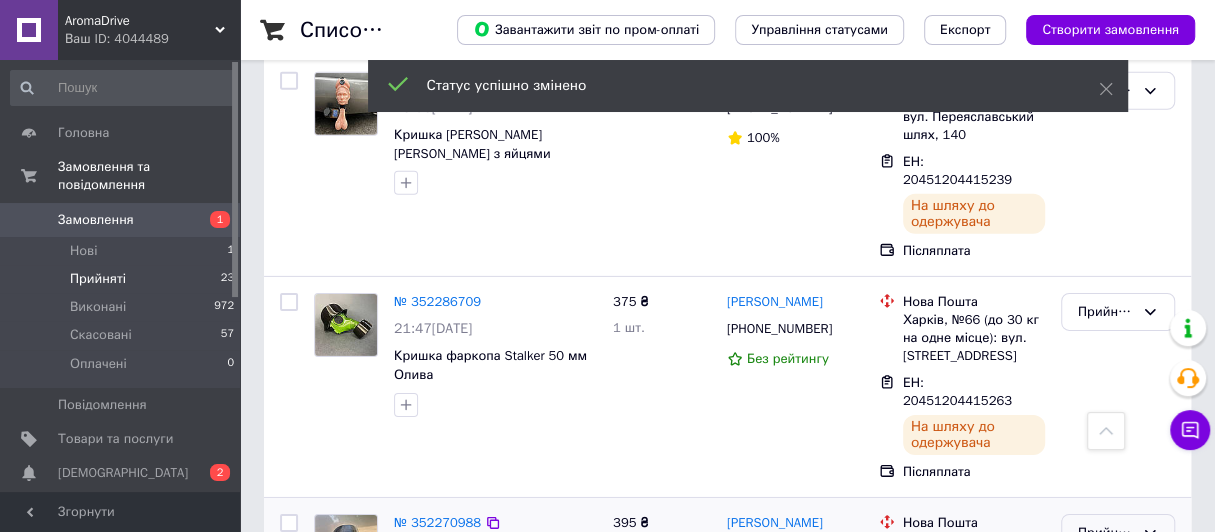 click on "Виконано" at bounding box center [1118, 575] 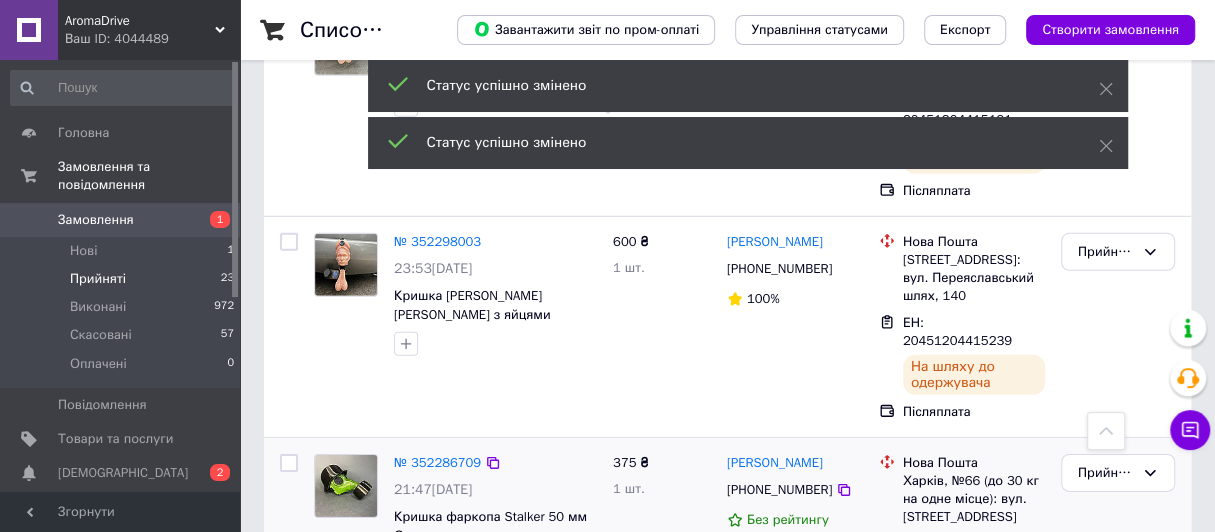 scroll, scrollTop: 3344, scrollLeft: 0, axis: vertical 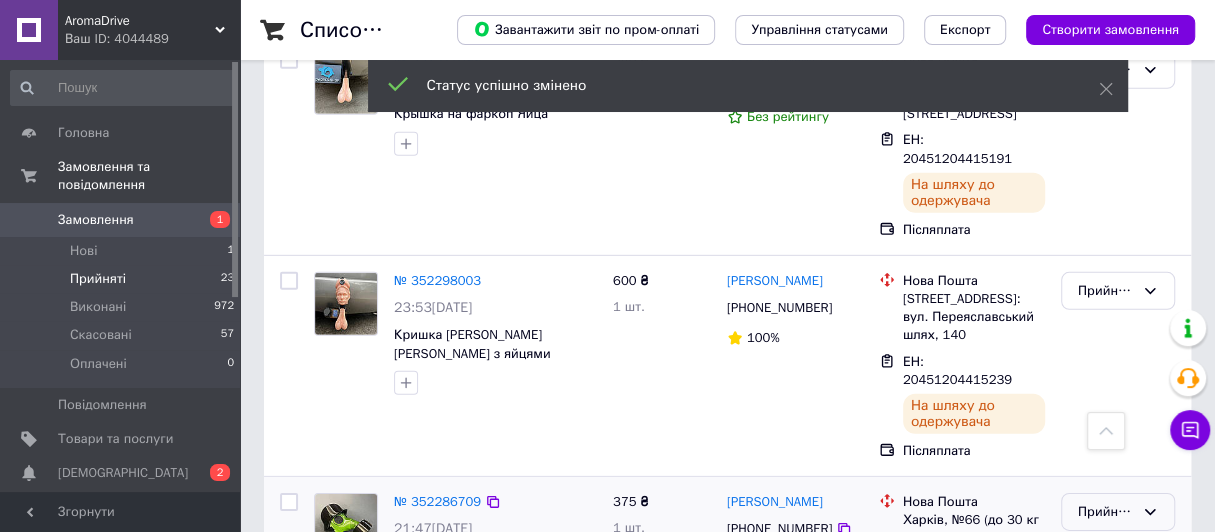 click on "Прийнято" at bounding box center [1118, 512] 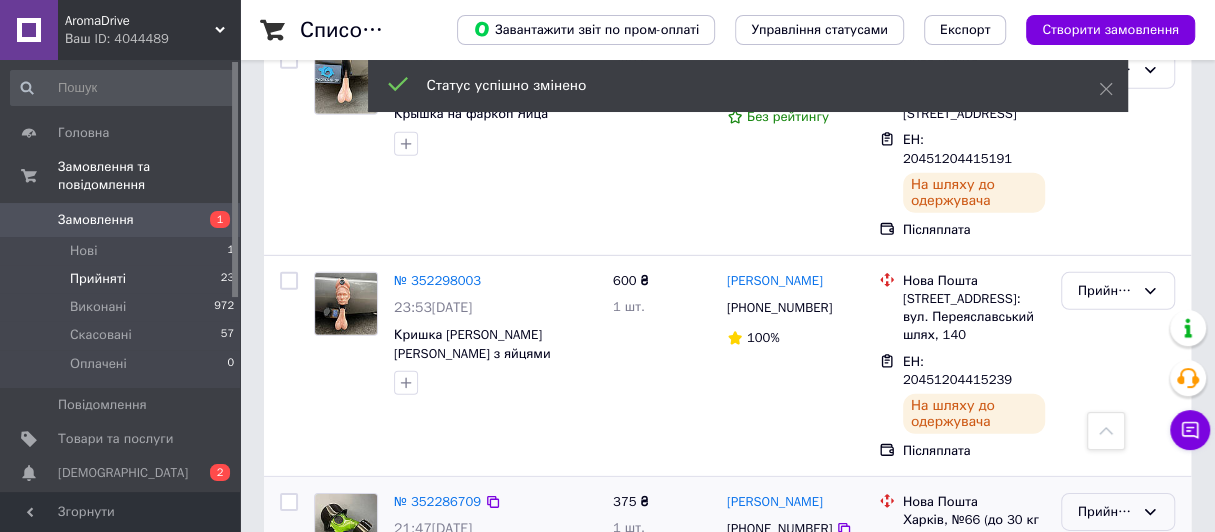 click on "Виконано" at bounding box center [1118, 553] 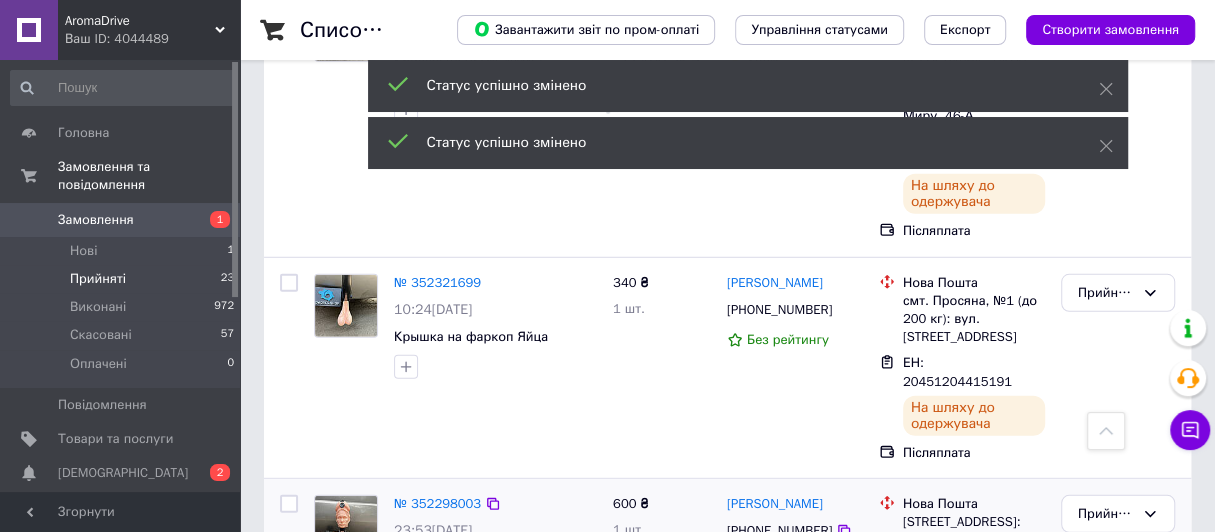 scroll, scrollTop: 3044, scrollLeft: 0, axis: vertical 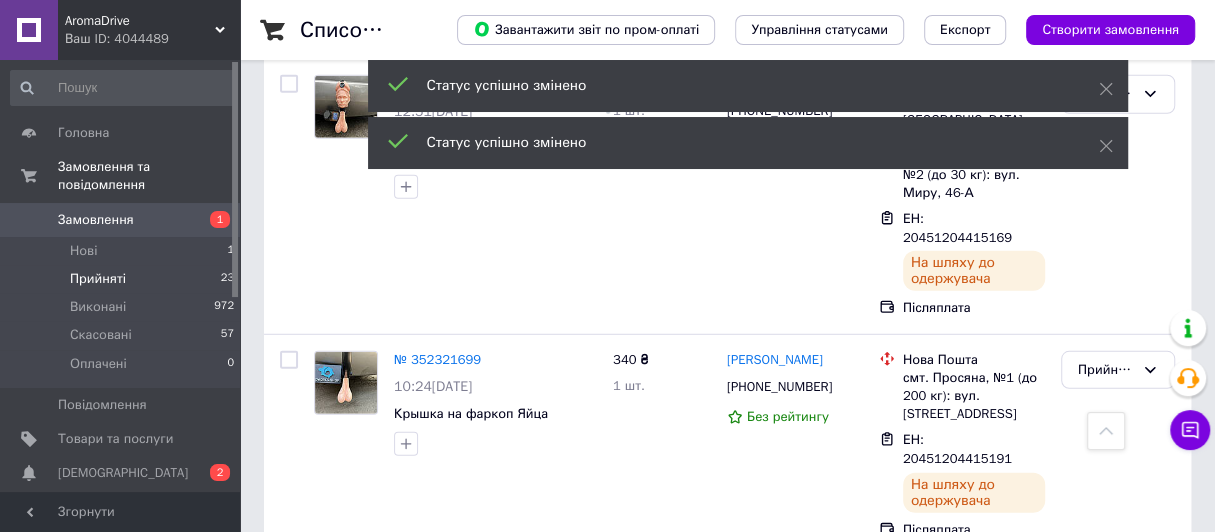 click on "Прийнято" at bounding box center (1106, 591) 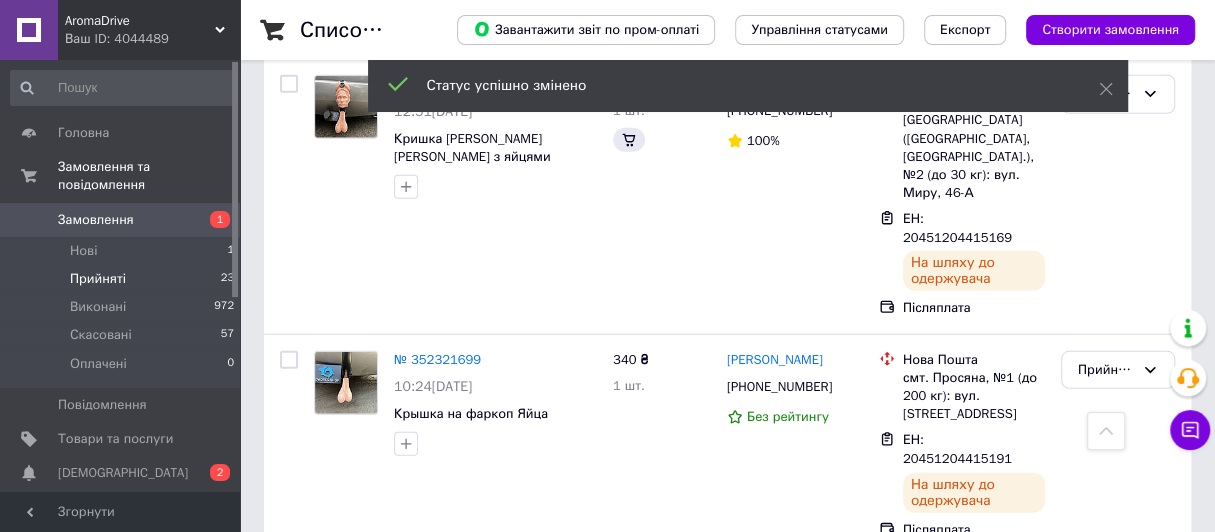 click on "Виконано" at bounding box center [1118, 632] 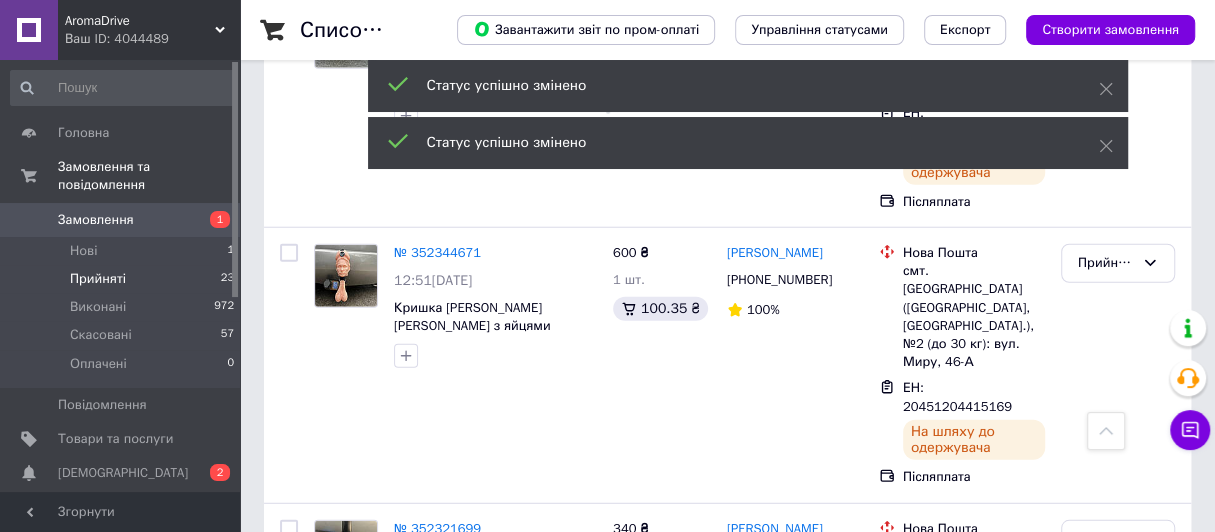 scroll, scrollTop: 2844, scrollLeft: 0, axis: vertical 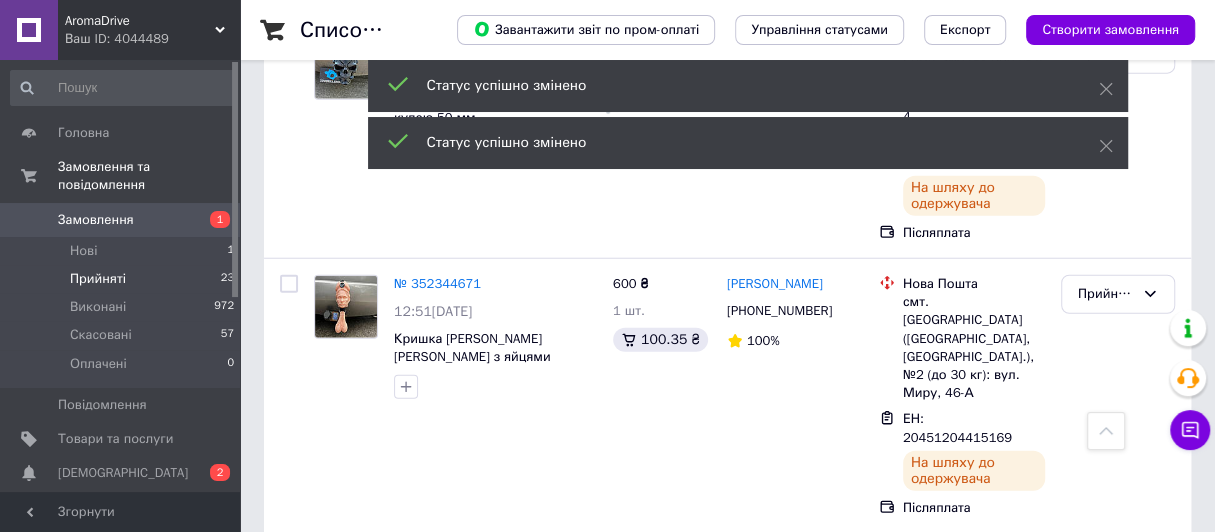 click on "Прийнято" at bounding box center (1106, 570) 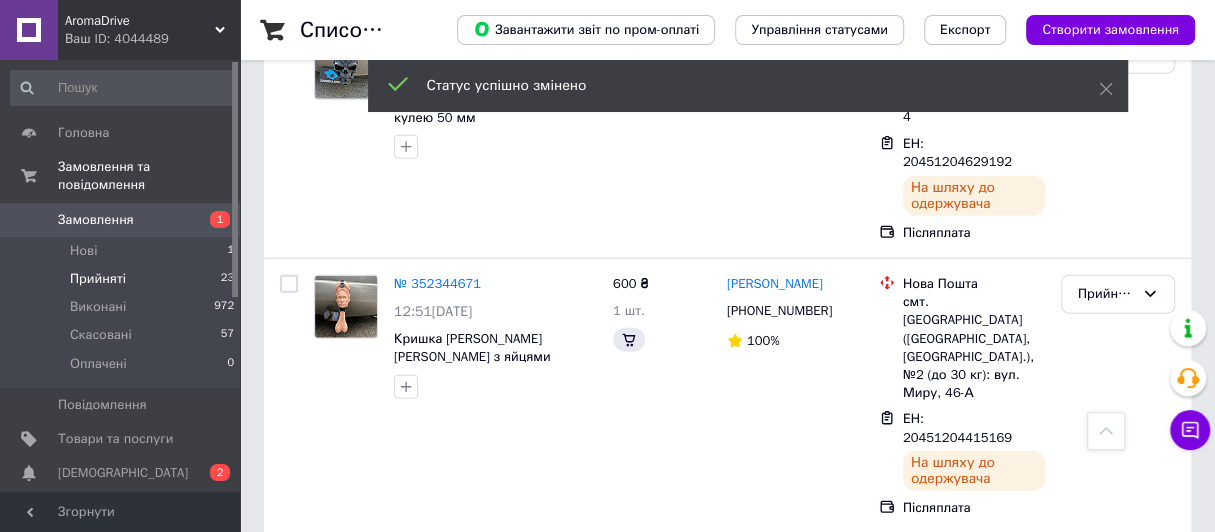 click on "Виконано" at bounding box center (1118, 611) 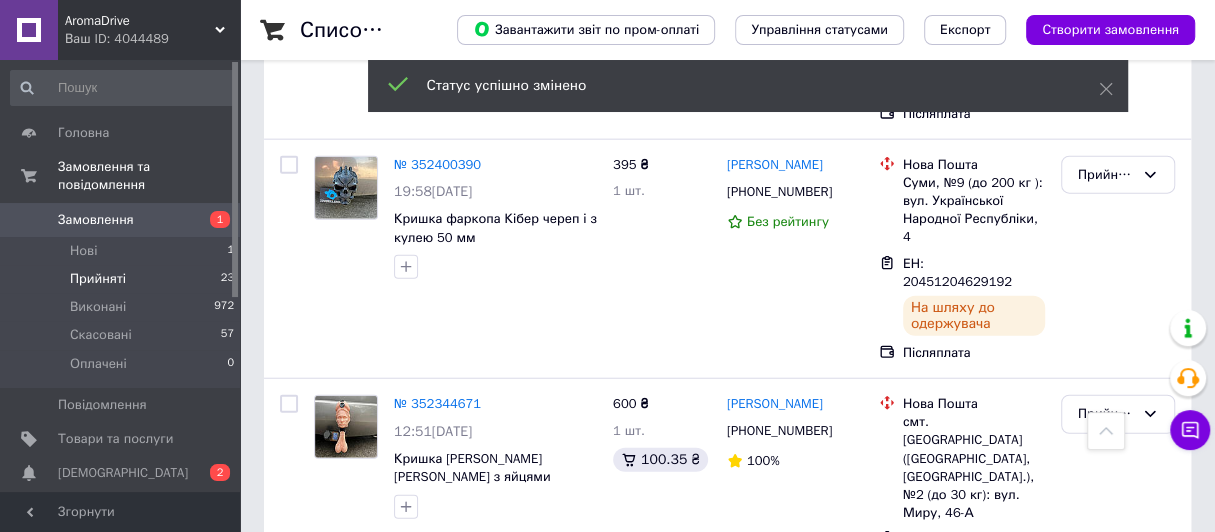 scroll, scrollTop: 2644, scrollLeft: 0, axis: vertical 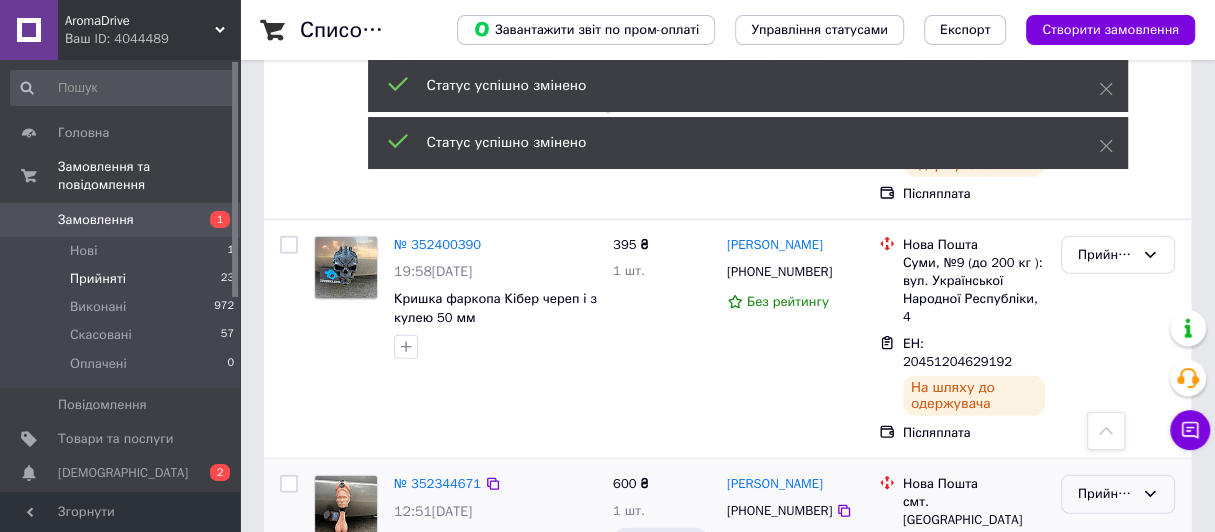 click on "Прийнято" at bounding box center (1118, 494) 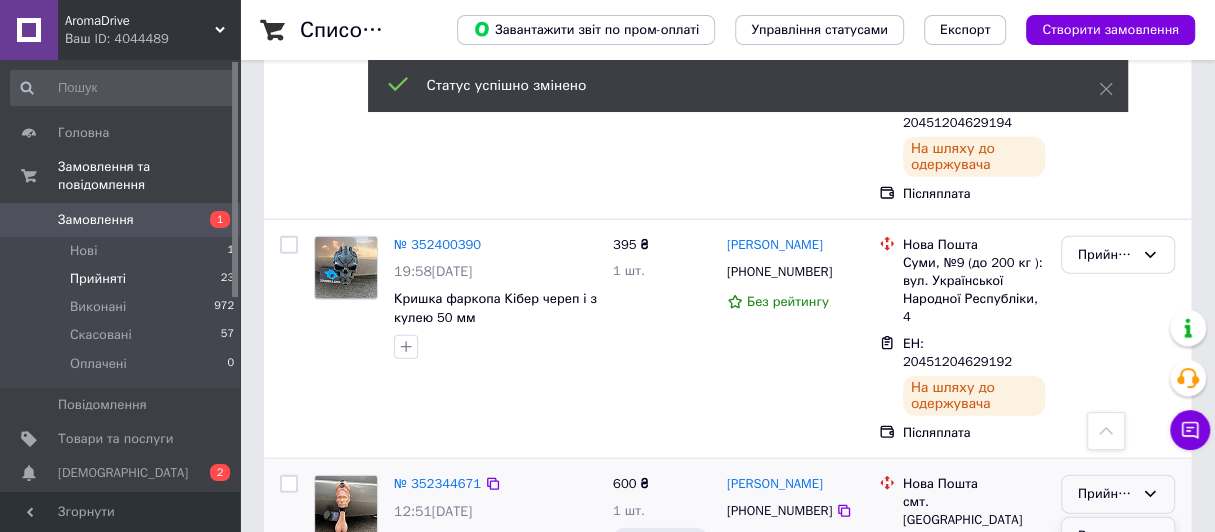 click on "Виконано" at bounding box center (1118, 536) 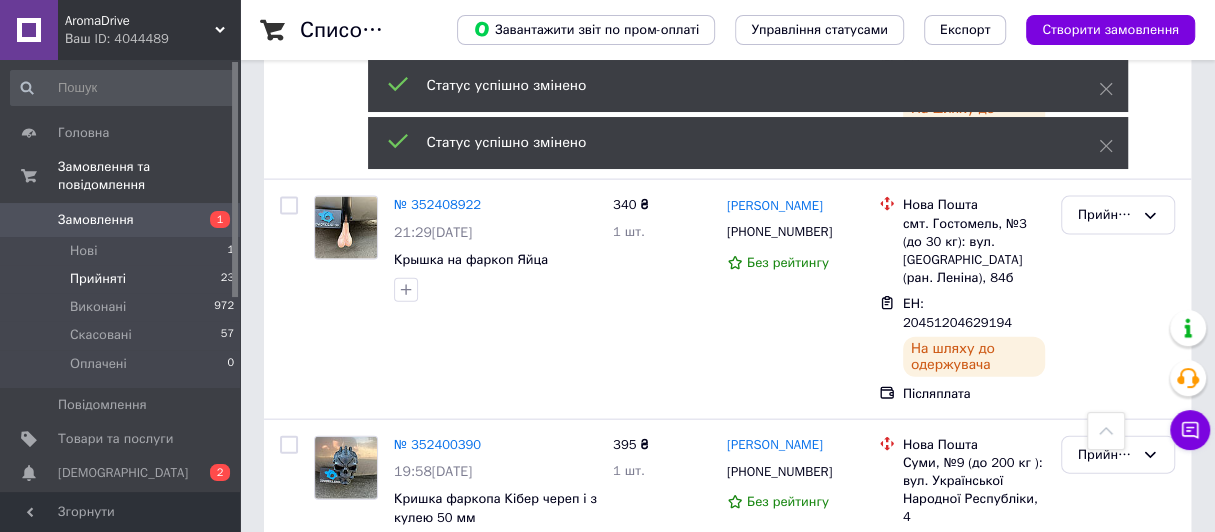 scroll, scrollTop: 2344, scrollLeft: 0, axis: vertical 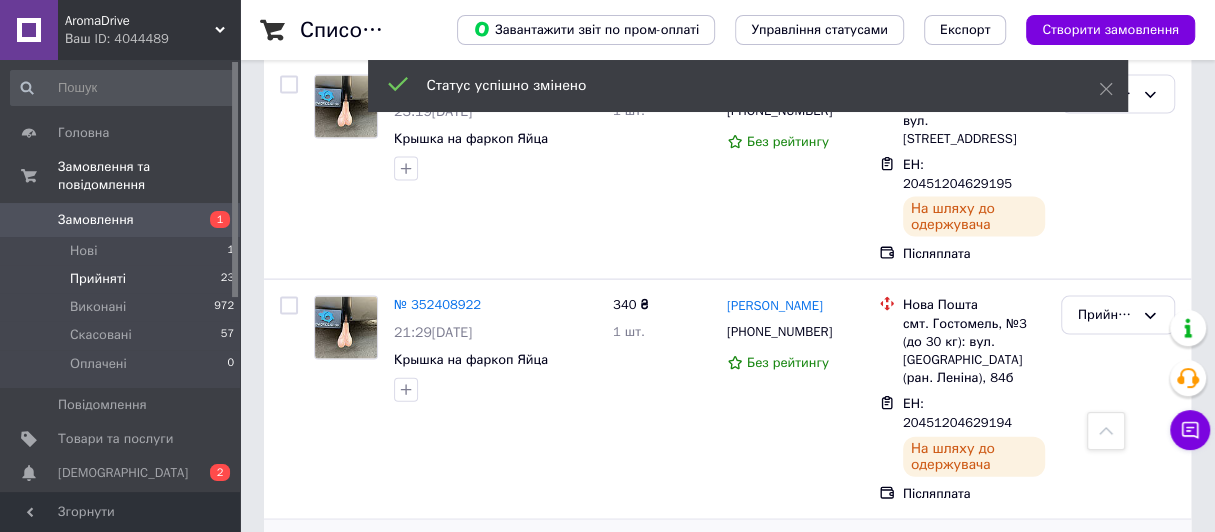 click on "Прийнято" at bounding box center [1106, 555] 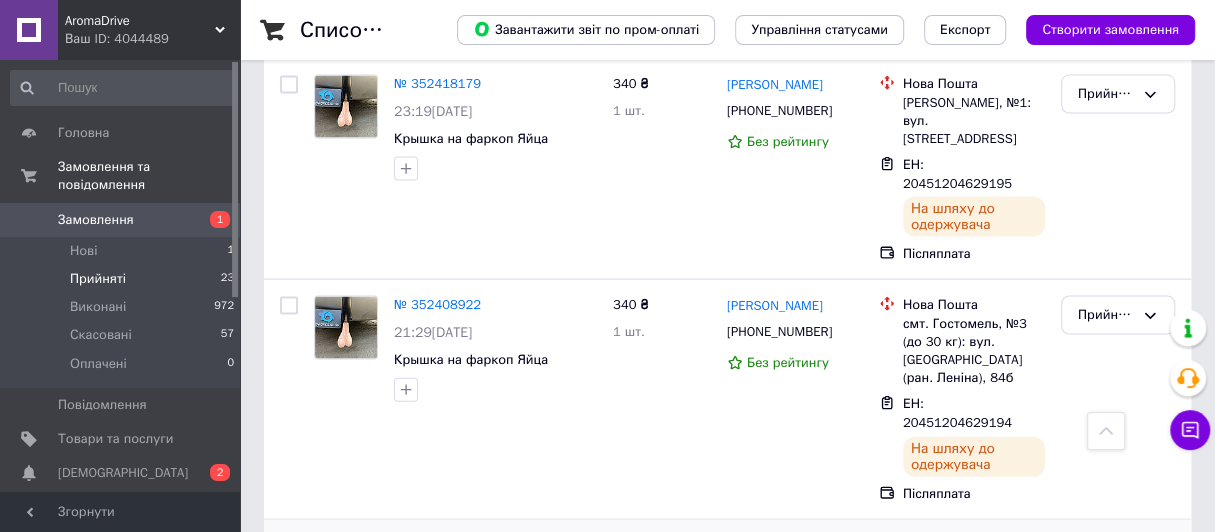 click on "Виконано" at bounding box center [1118, 596] 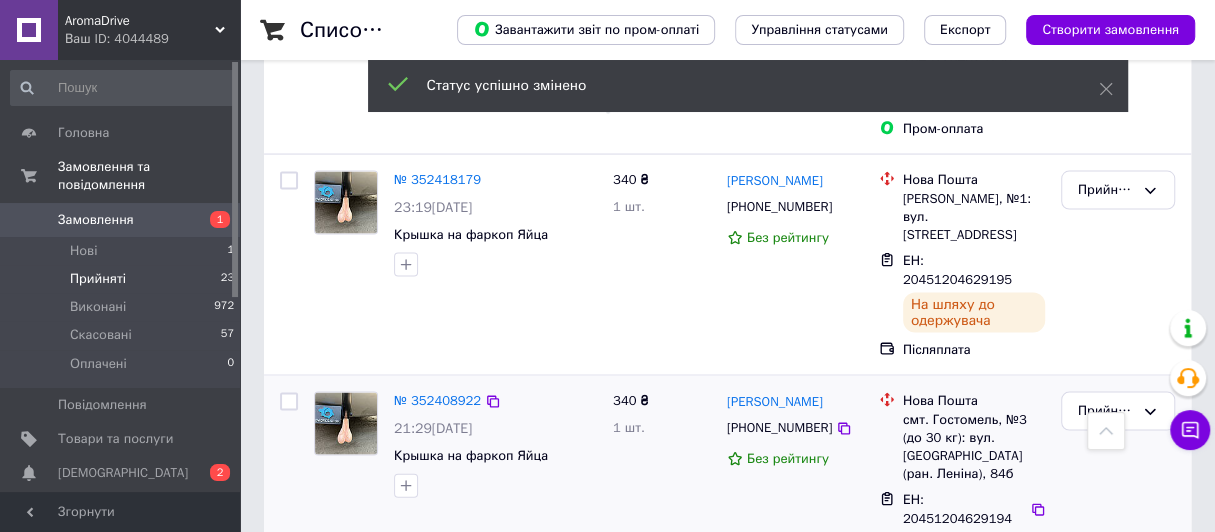 scroll, scrollTop: 2244, scrollLeft: 0, axis: vertical 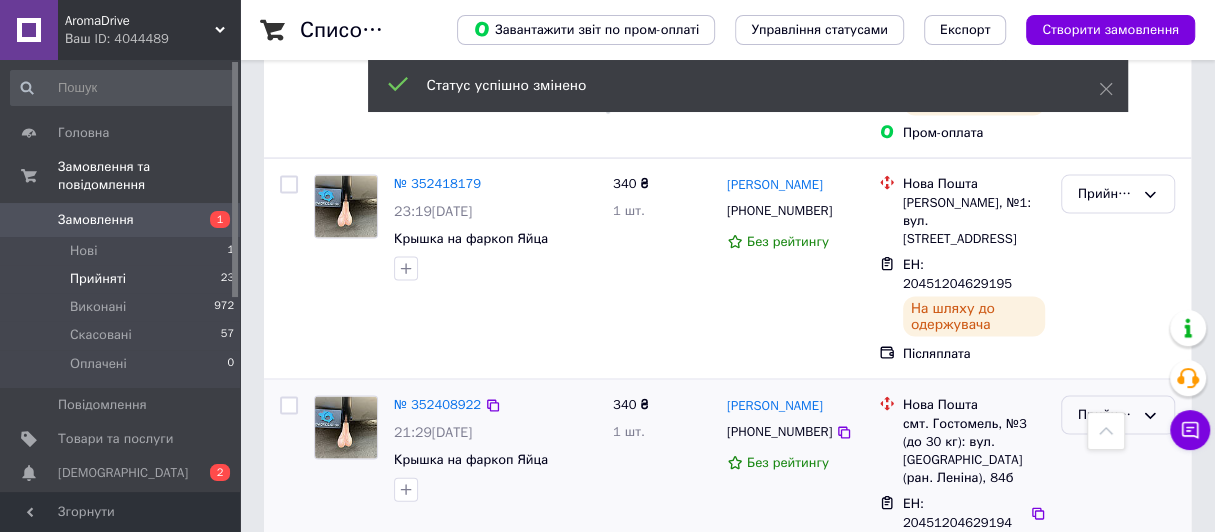 click on "Прийнято" at bounding box center (1118, 415) 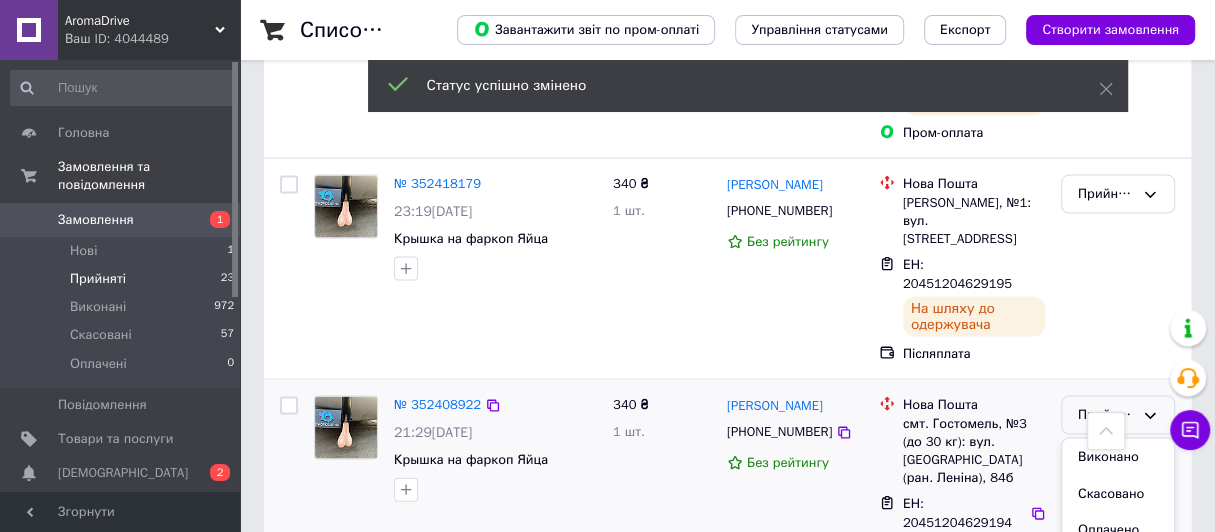 click on "Виконано" at bounding box center [1118, 457] 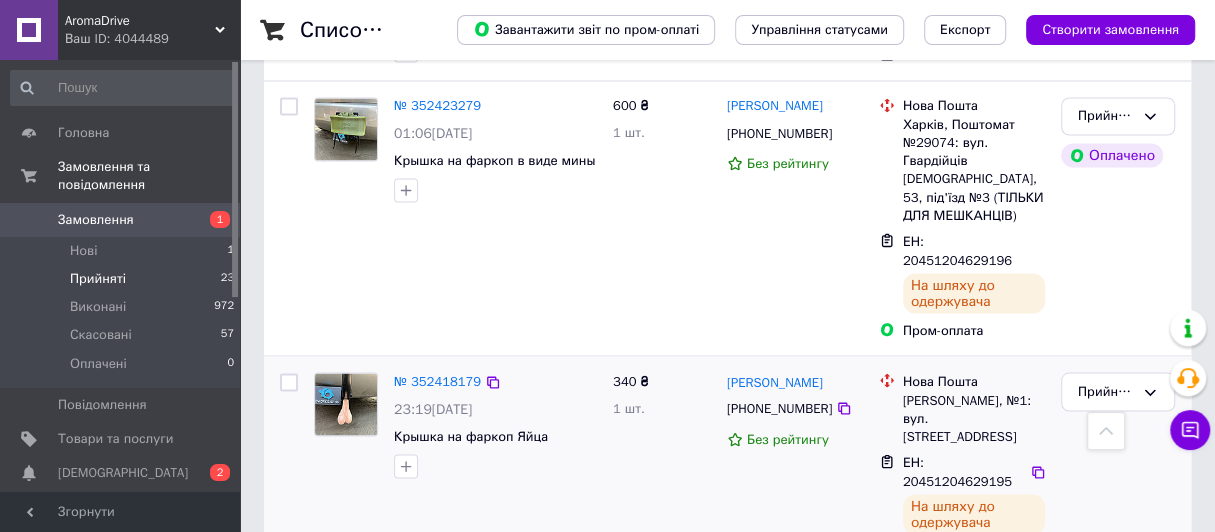 scroll, scrollTop: 2044, scrollLeft: 0, axis: vertical 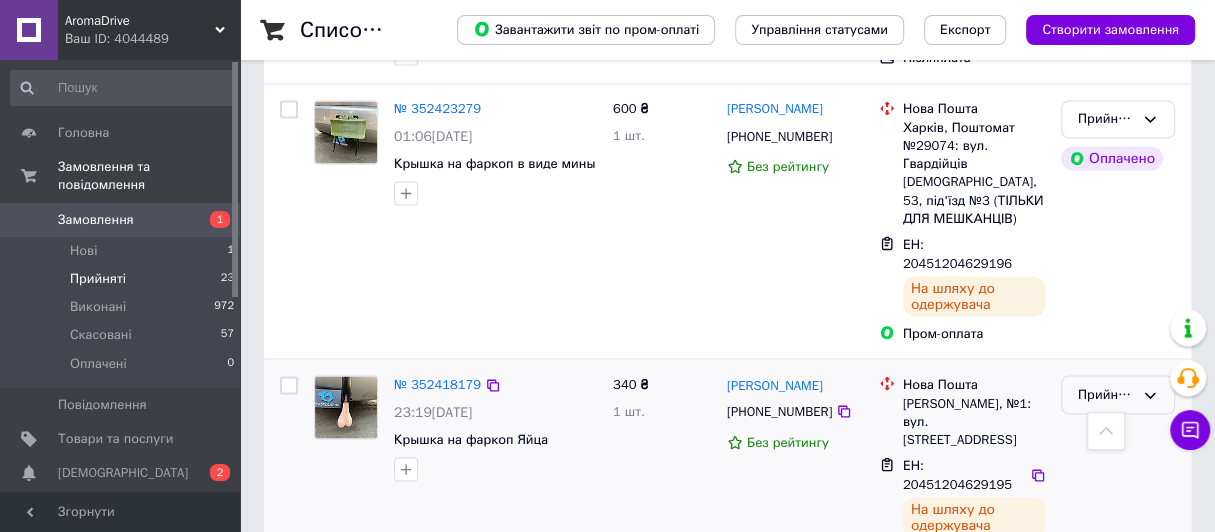 click on "Прийнято" at bounding box center (1118, 394) 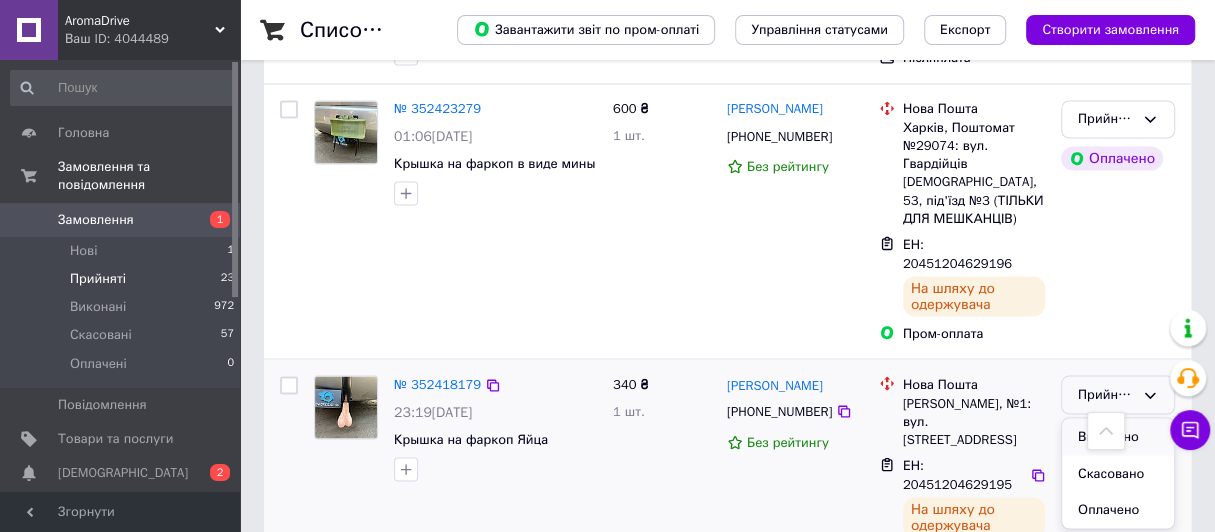 click on "Виконано" at bounding box center (1118, 436) 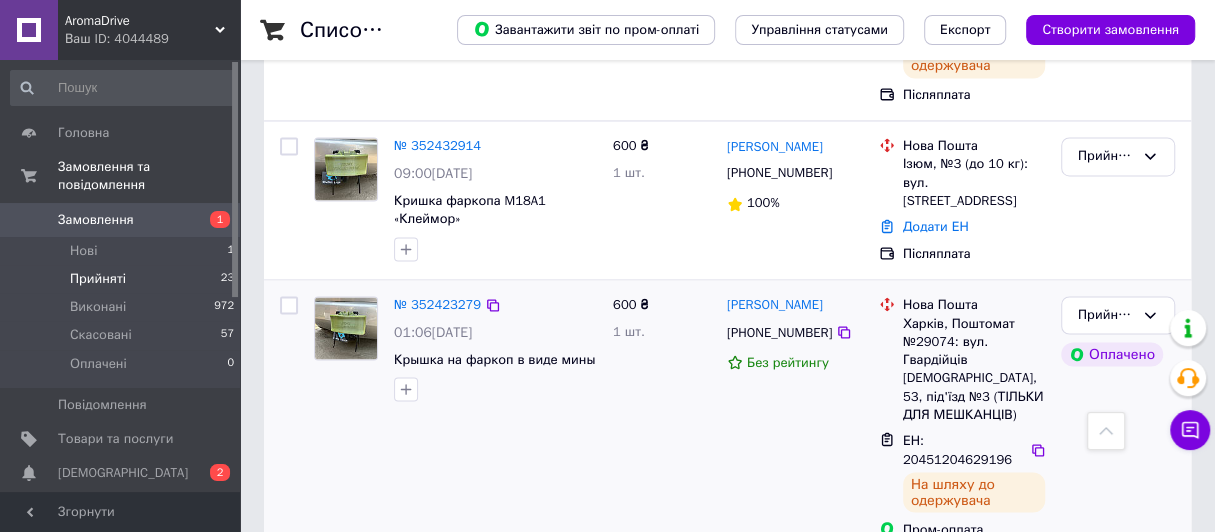 scroll, scrollTop: 1844, scrollLeft: 0, axis: vertical 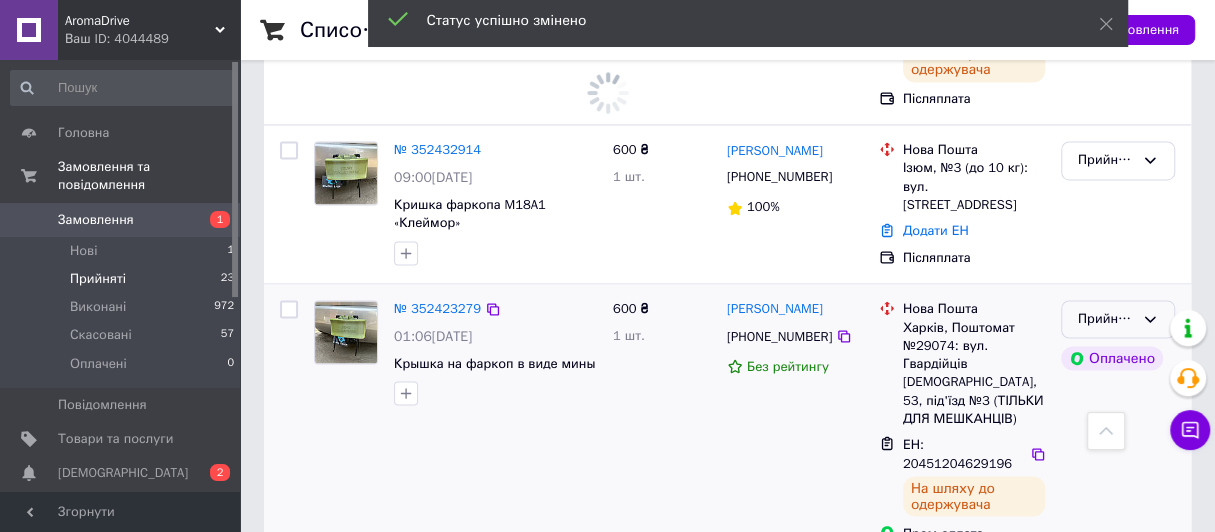 click 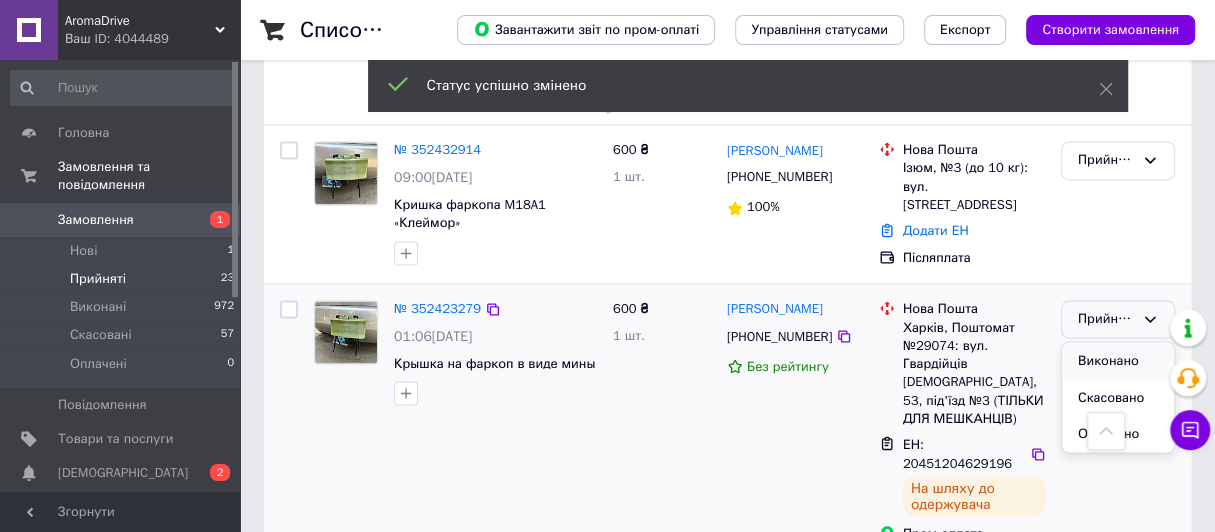 click on "Виконано" at bounding box center (1118, 360) 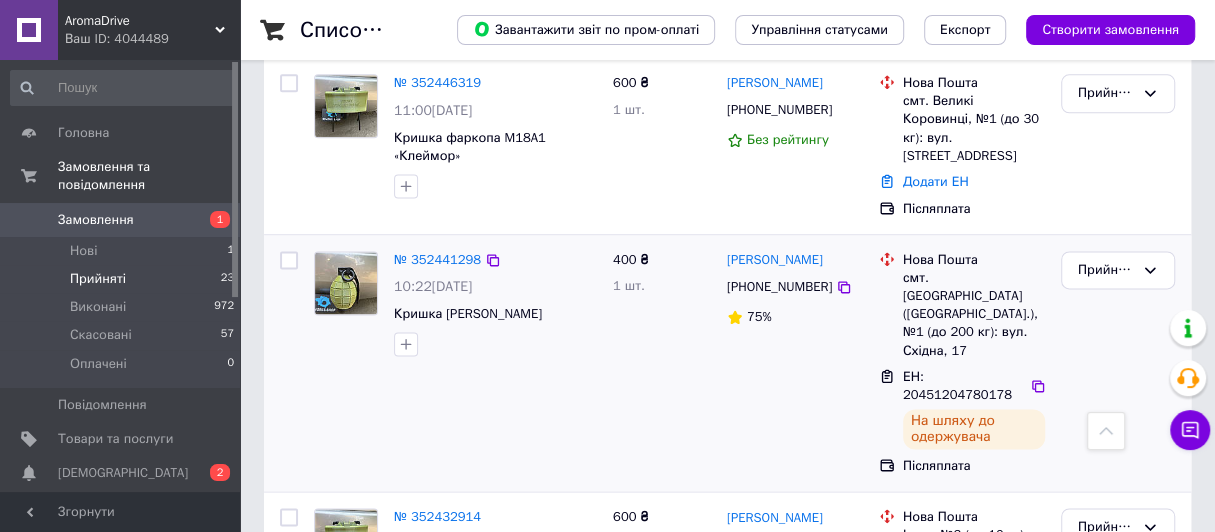 scroll, scrollTop: 1444, scrollLeft: 0, axis: vertical 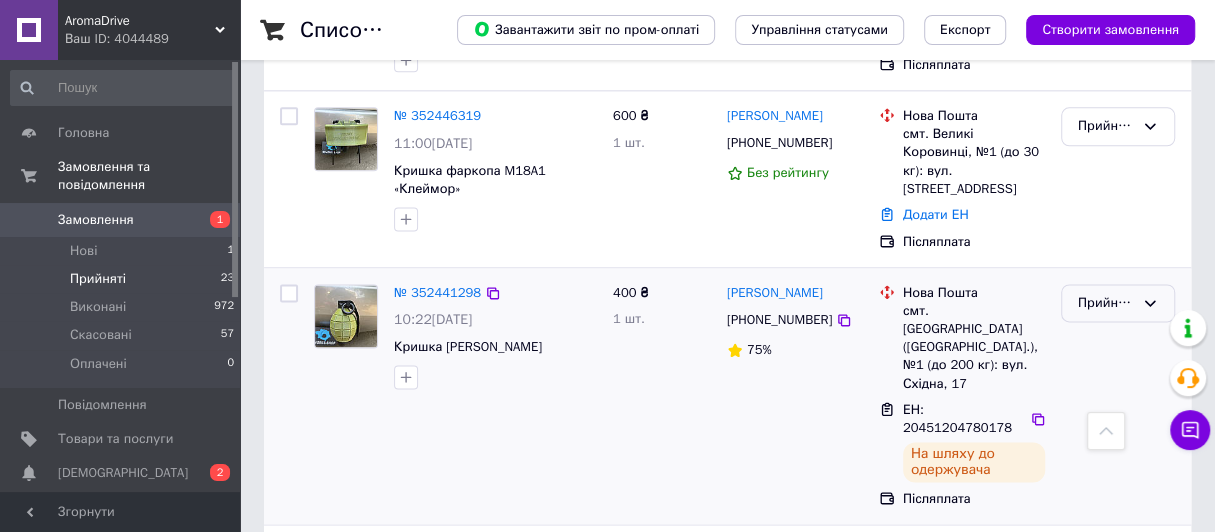 click on "Прийнято" at bounding box center [1118, 303] 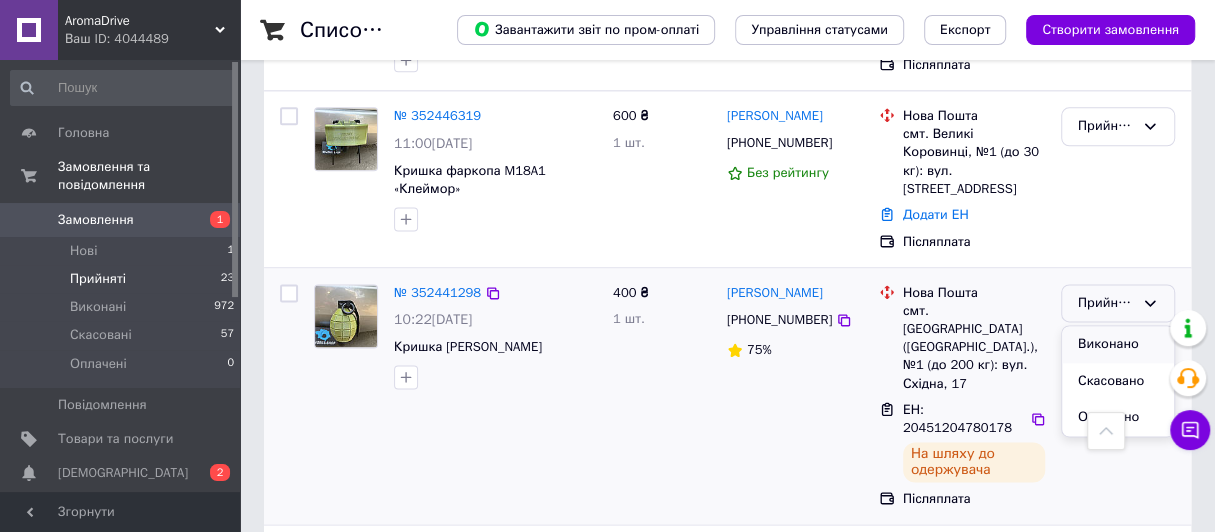 click on "Виконано" at bounding box center [1118, 344] 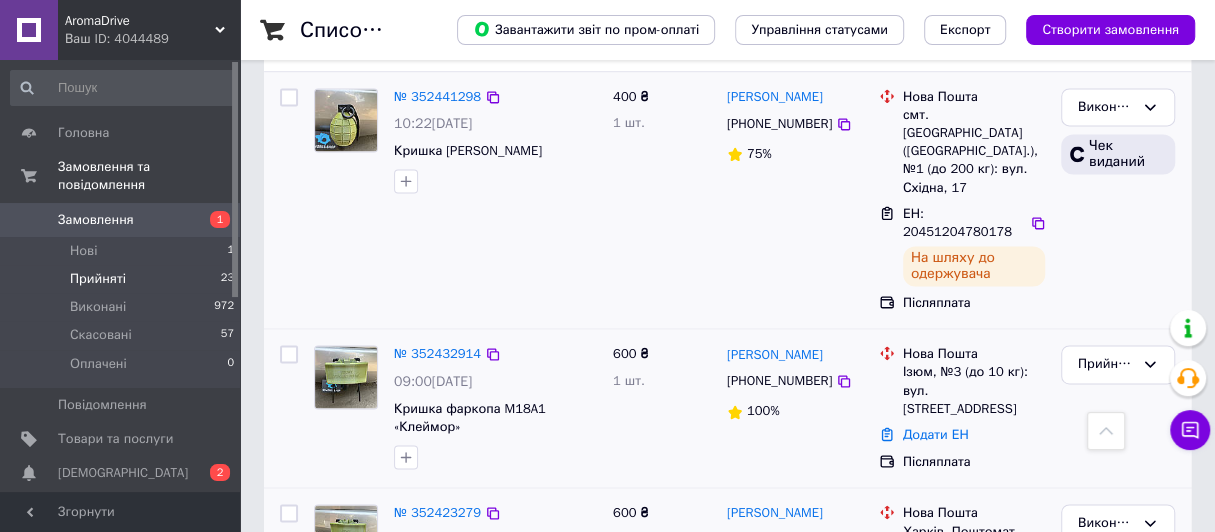 scroll, scrollTop: 1644, scrollLeft: 0, axis: vertical 